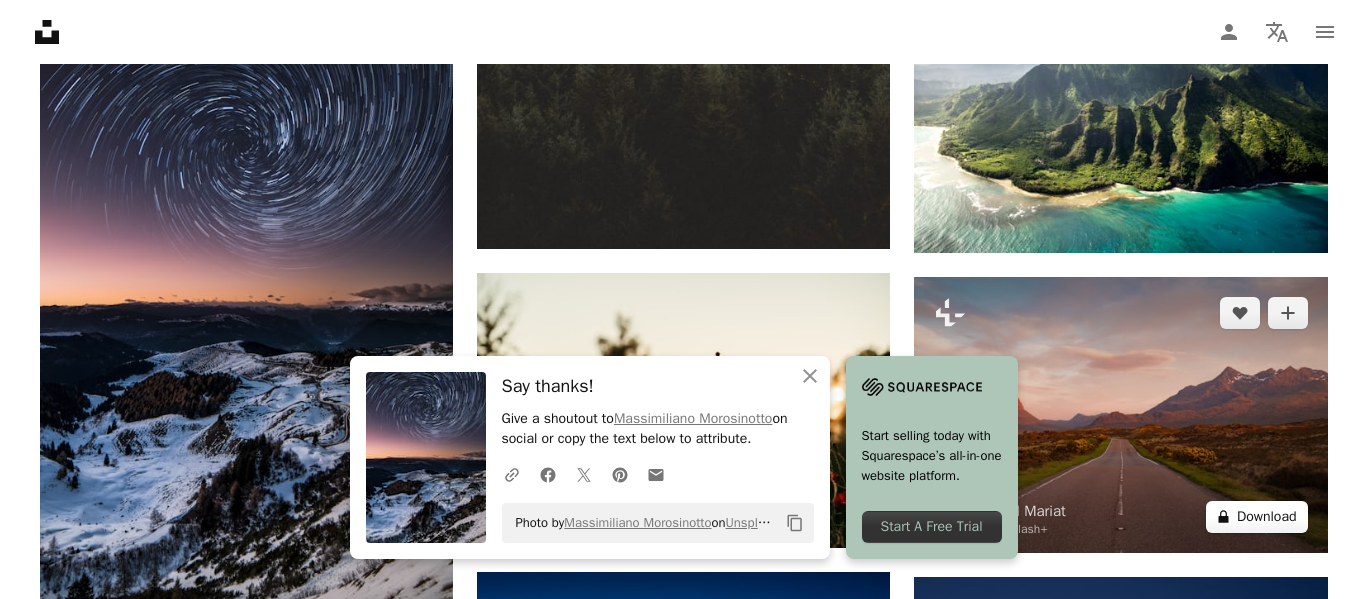 scroll, scrollTop: 7169, scrollLeft: 0, axis: vertical 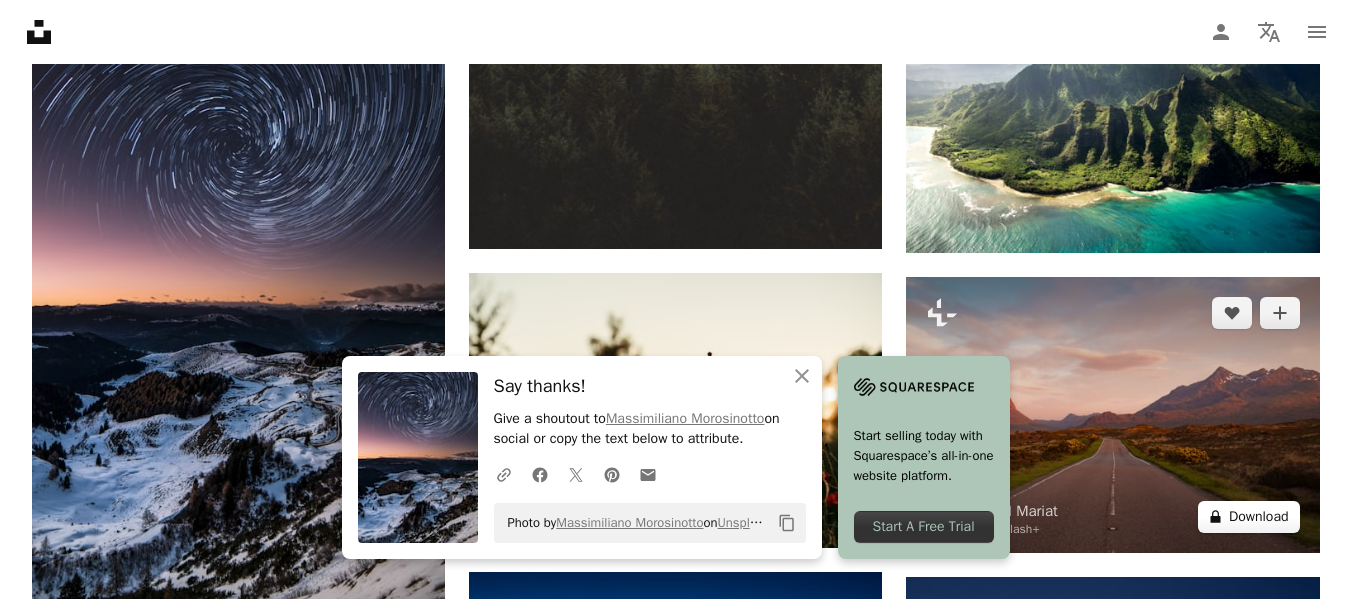 click on "A lock Download" at bounding box center (1249, 517) 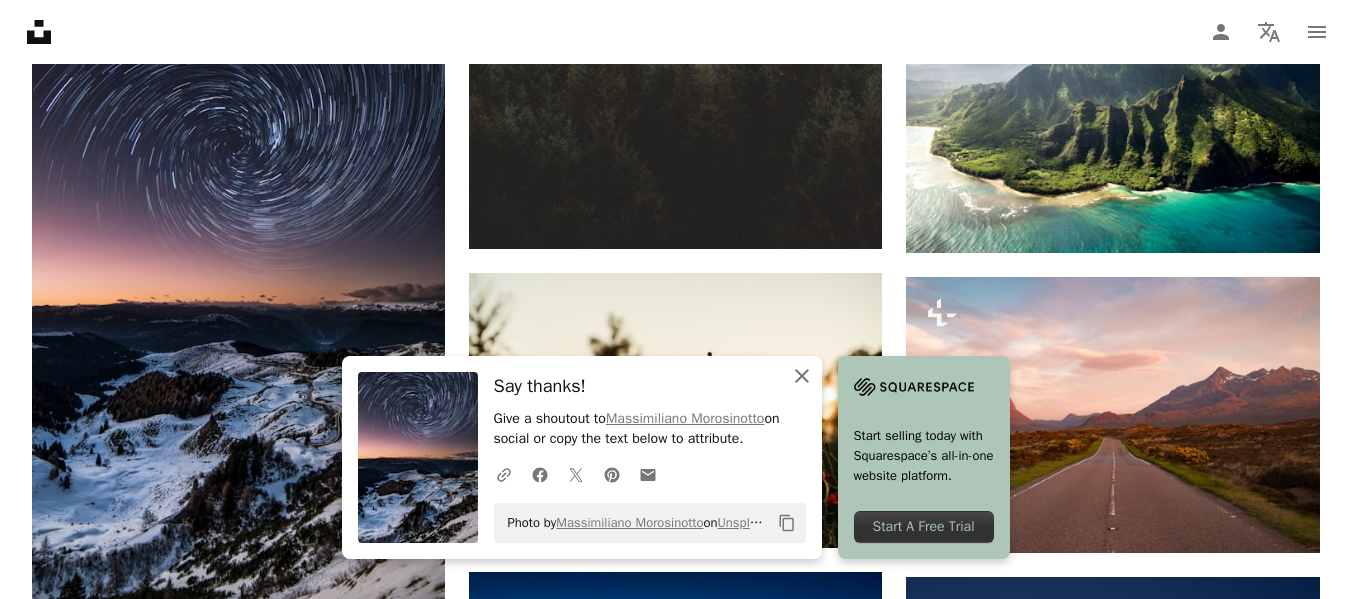 click on "An X shape Close" at bounding box center [802, 376] 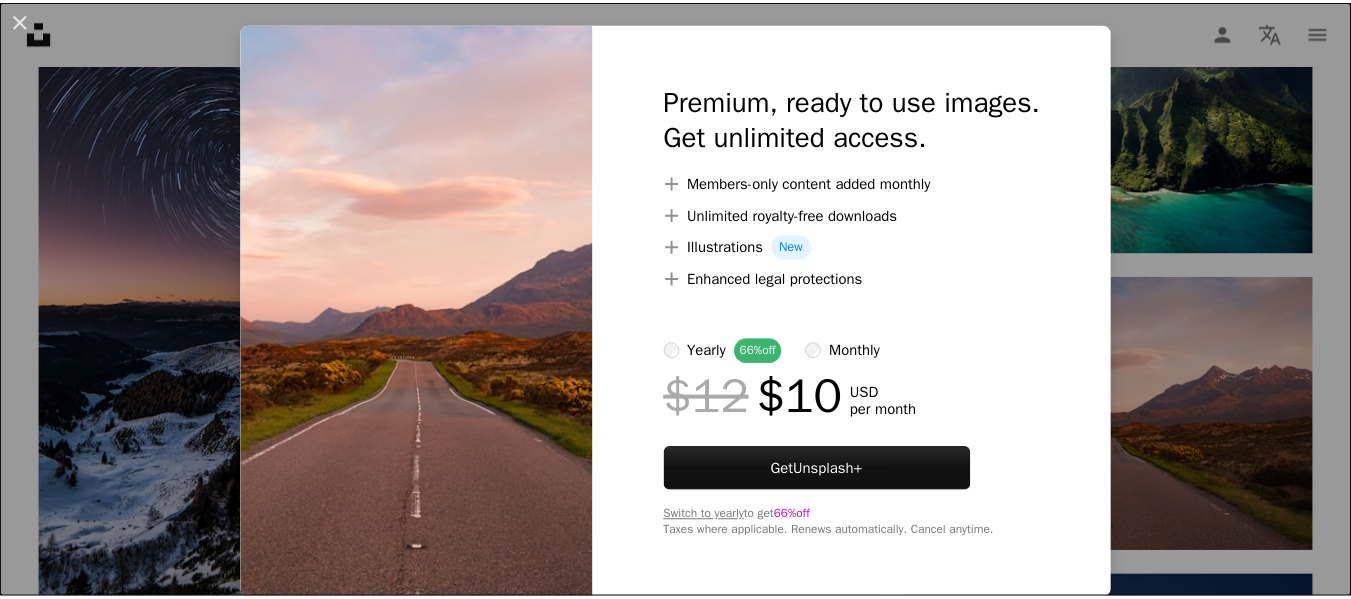 scroll, scrollTop: 0, scrollLeft: 0, axis: both 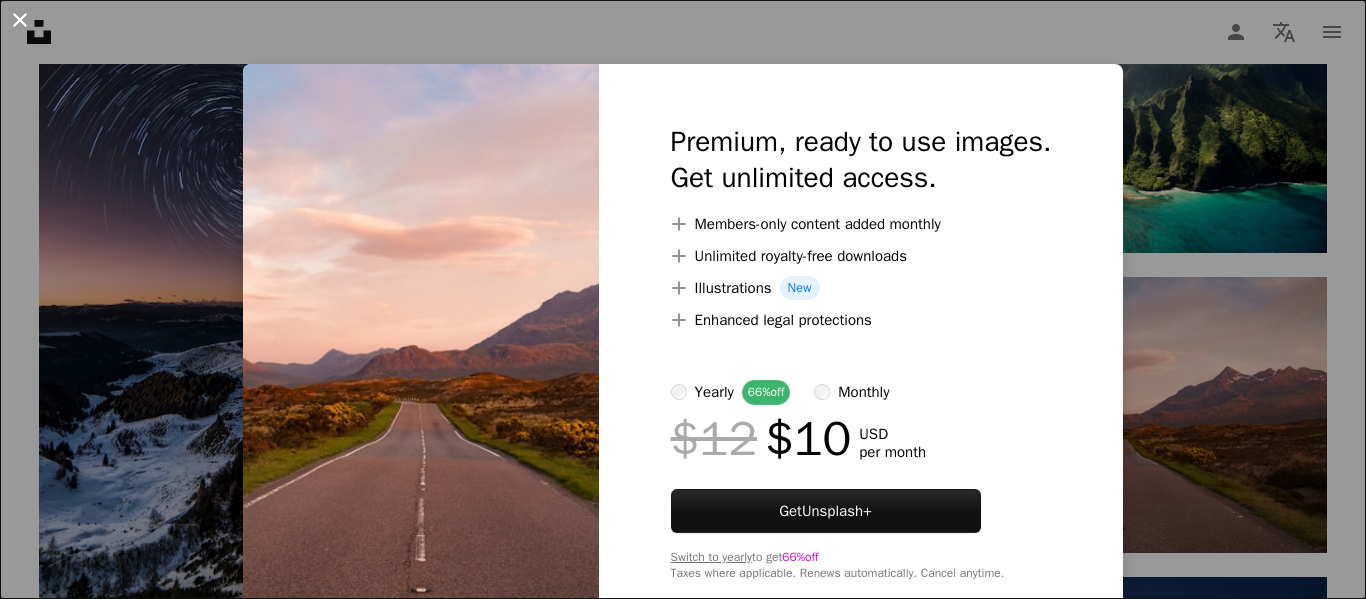 click on "An X shape" at bounding box center (20, 20) 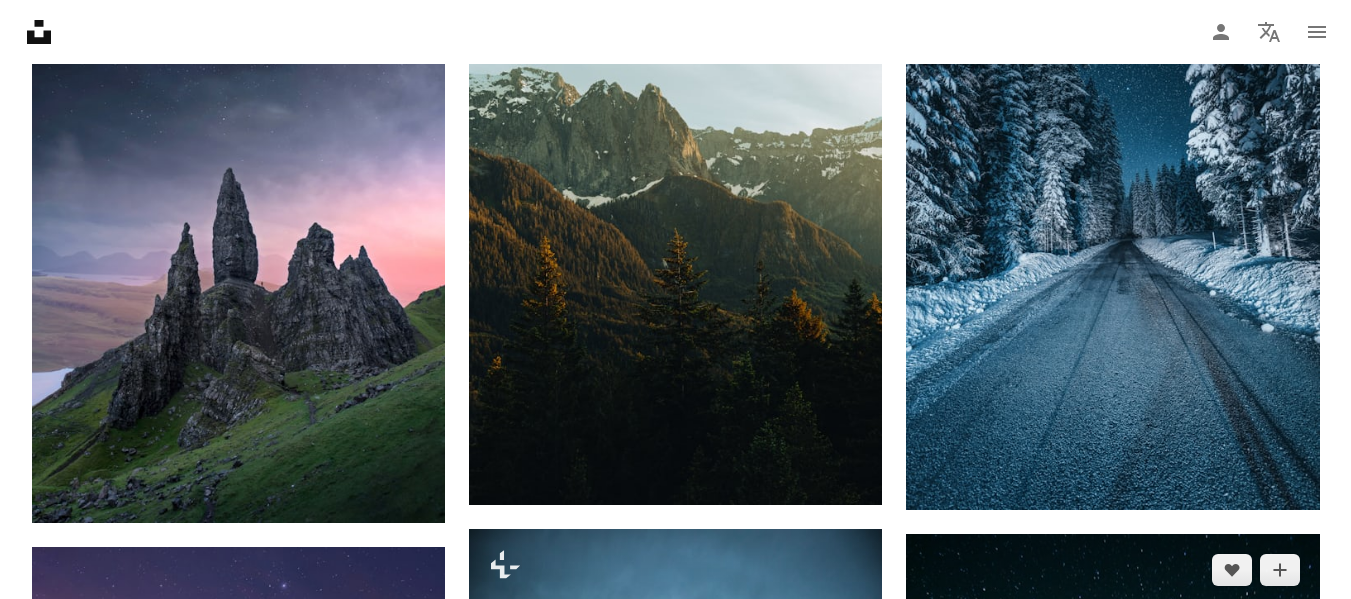 scroll, scrollTop: 5929, scrollLeft: 0, axis: vertical 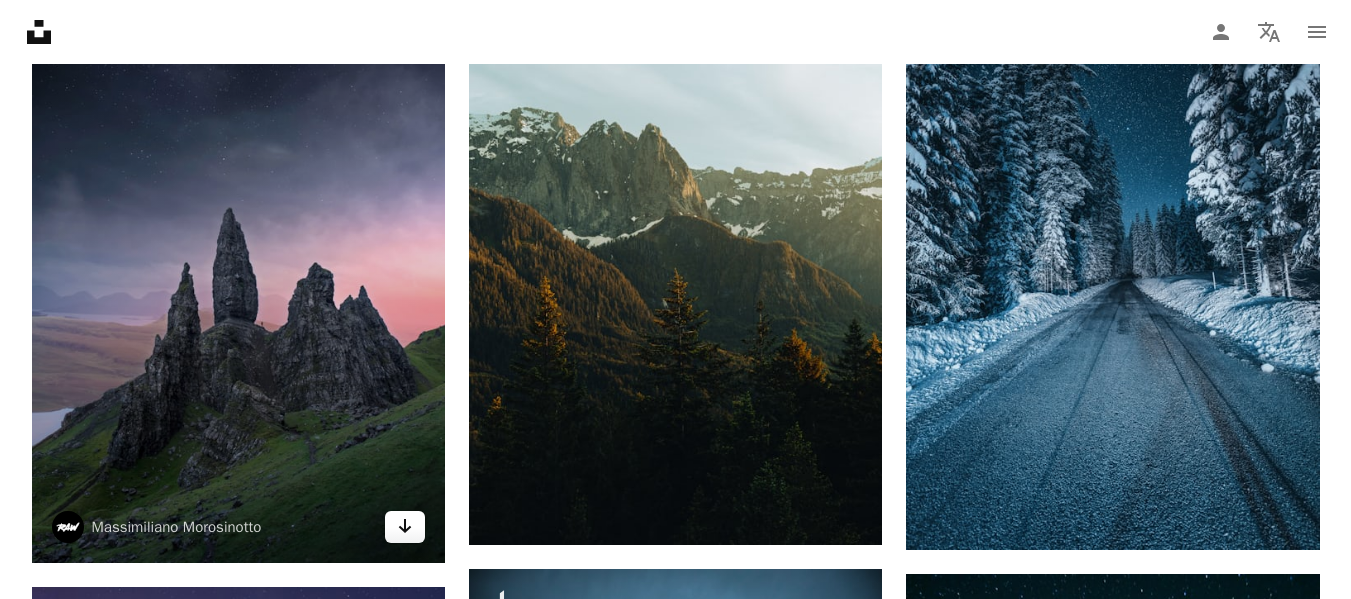 click on "Arrow pointing down" at bounding box center (405, 527) 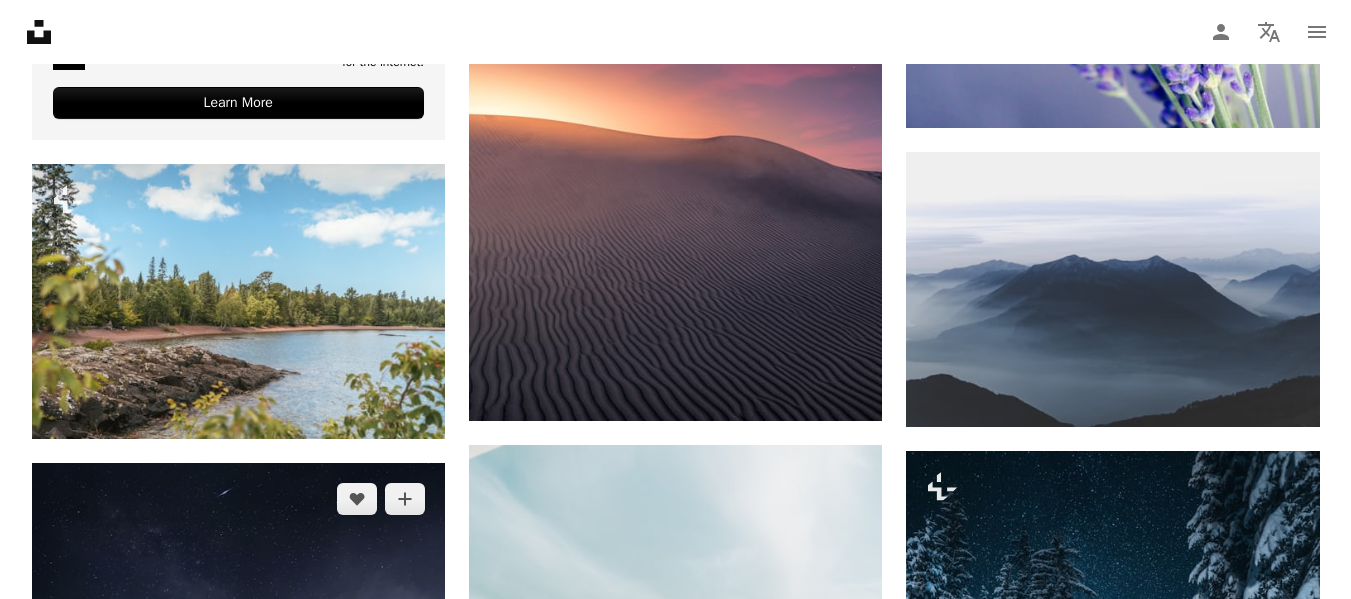 scroll, scrollTop: 5369, scrollLeft: 0, axis: vertical 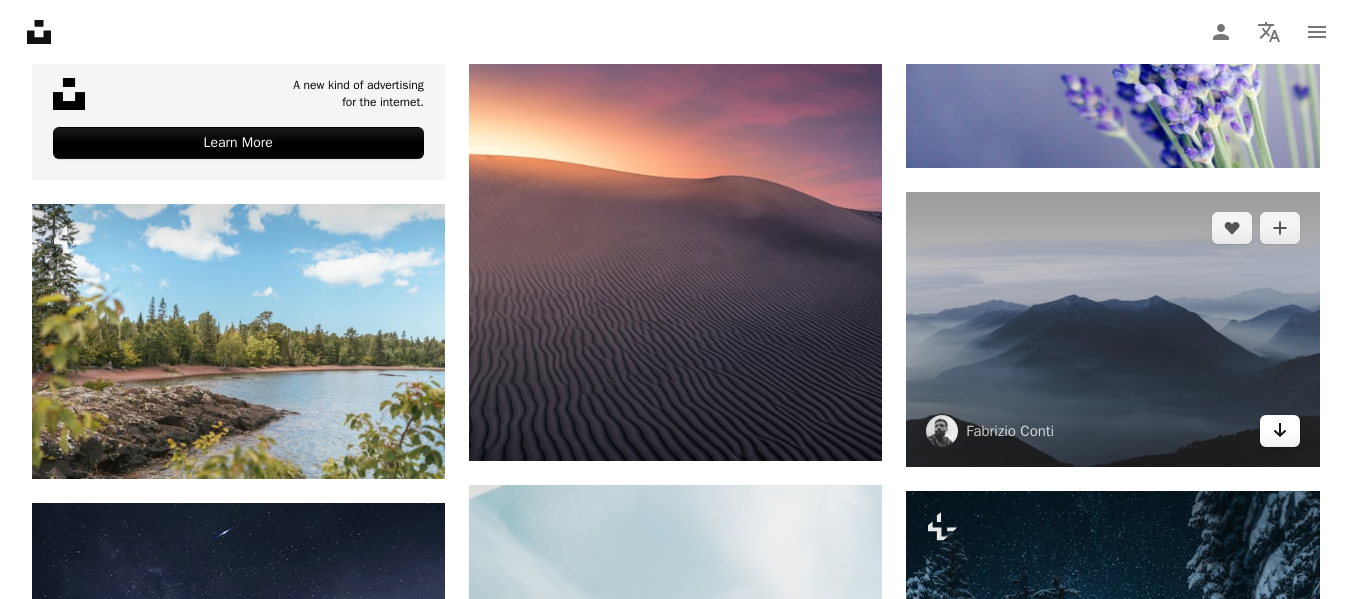 click on "Arrow pointing down" 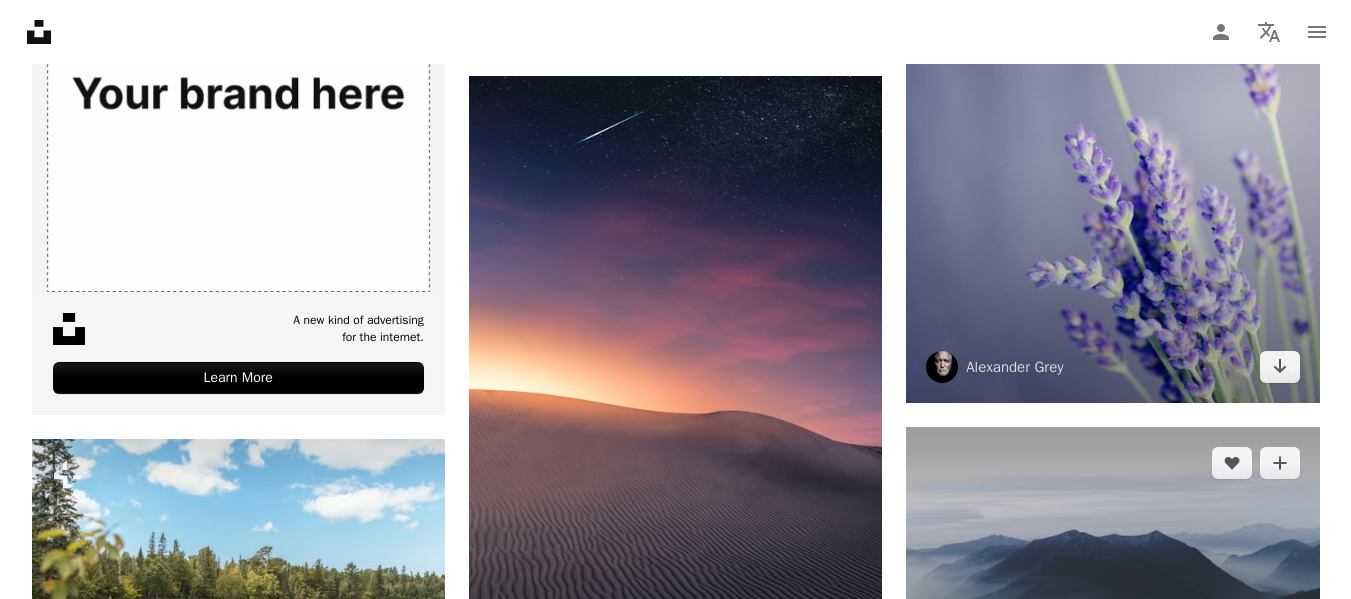 scroll, scrollTop: 5129, scrollLeft: 0, axis: vertical 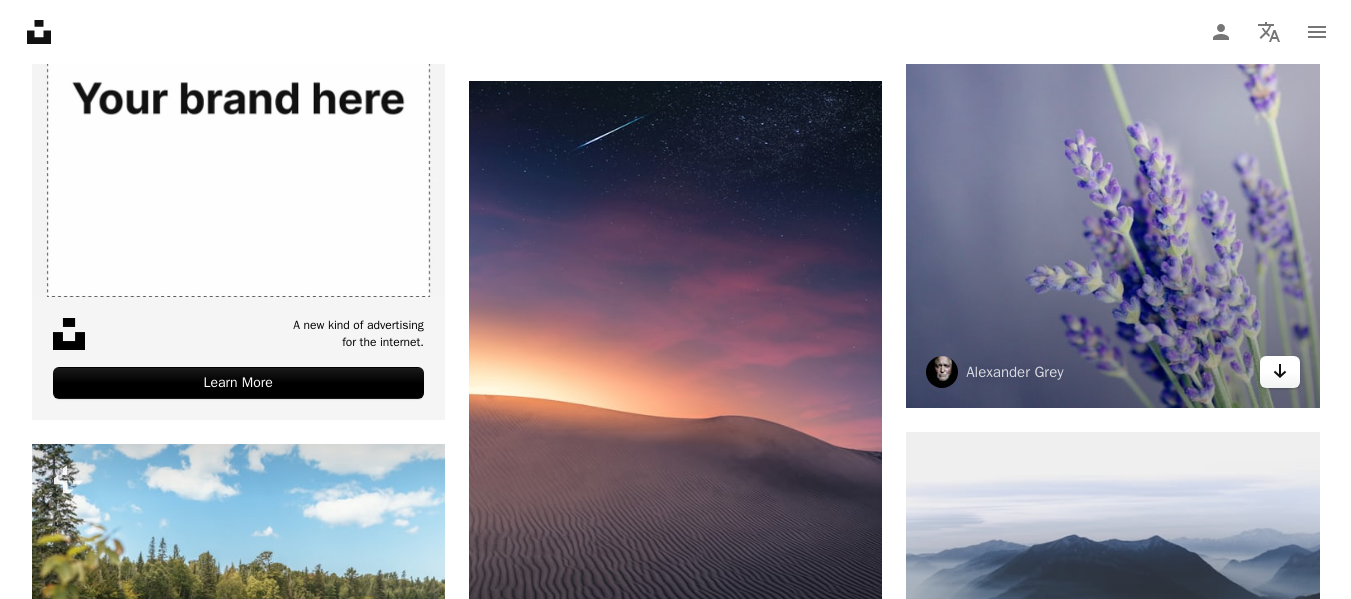 click on "Arrow pointing down" 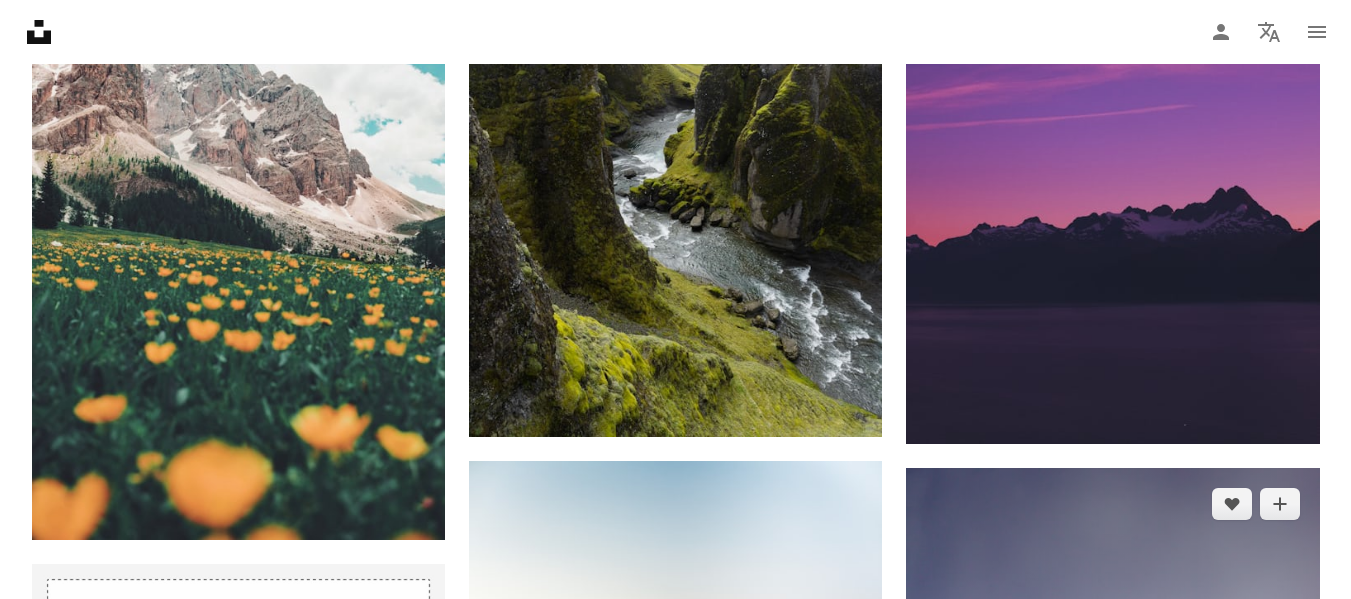 scroll, scrollTop: 4409, scrollLeft: 0, axis: vertical 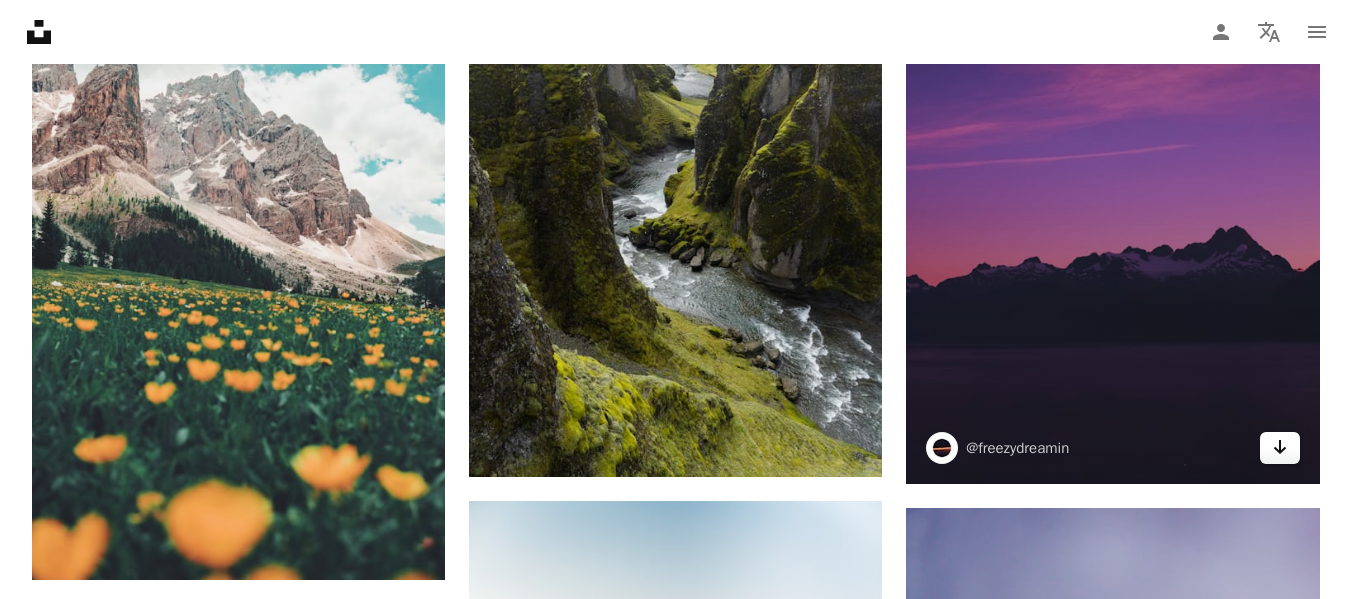click on "Arrow pointing down" 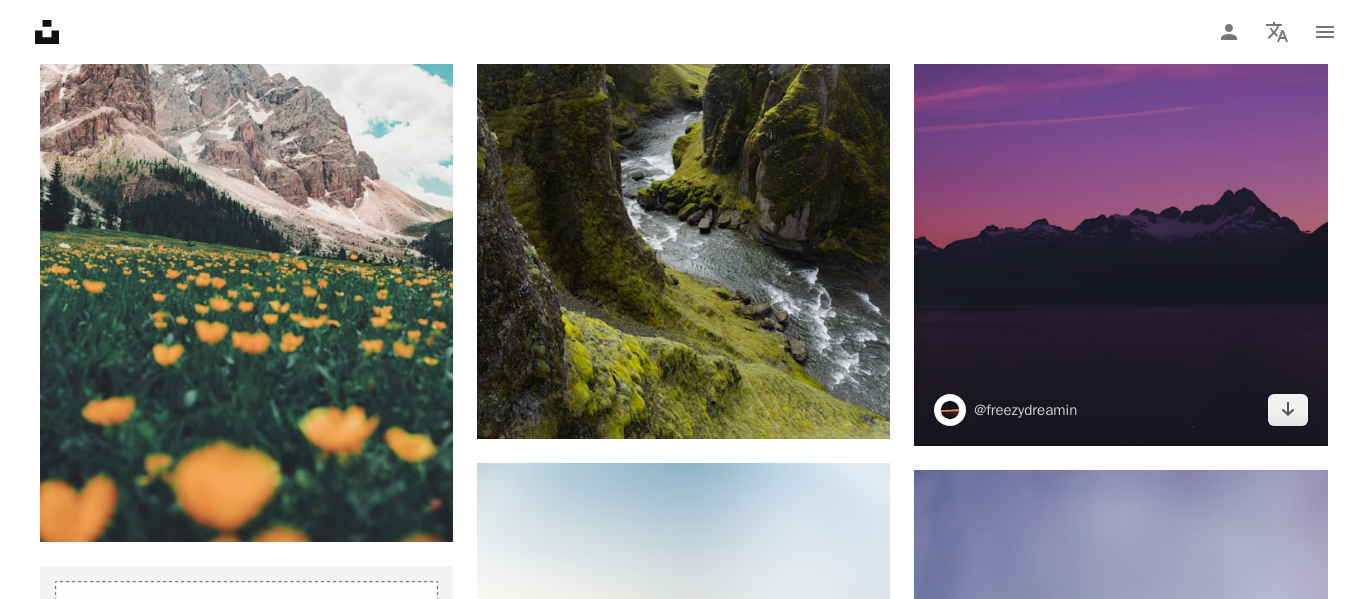 scroll, scrollTop: 4449, scrollLeft: 0, axis: vertical 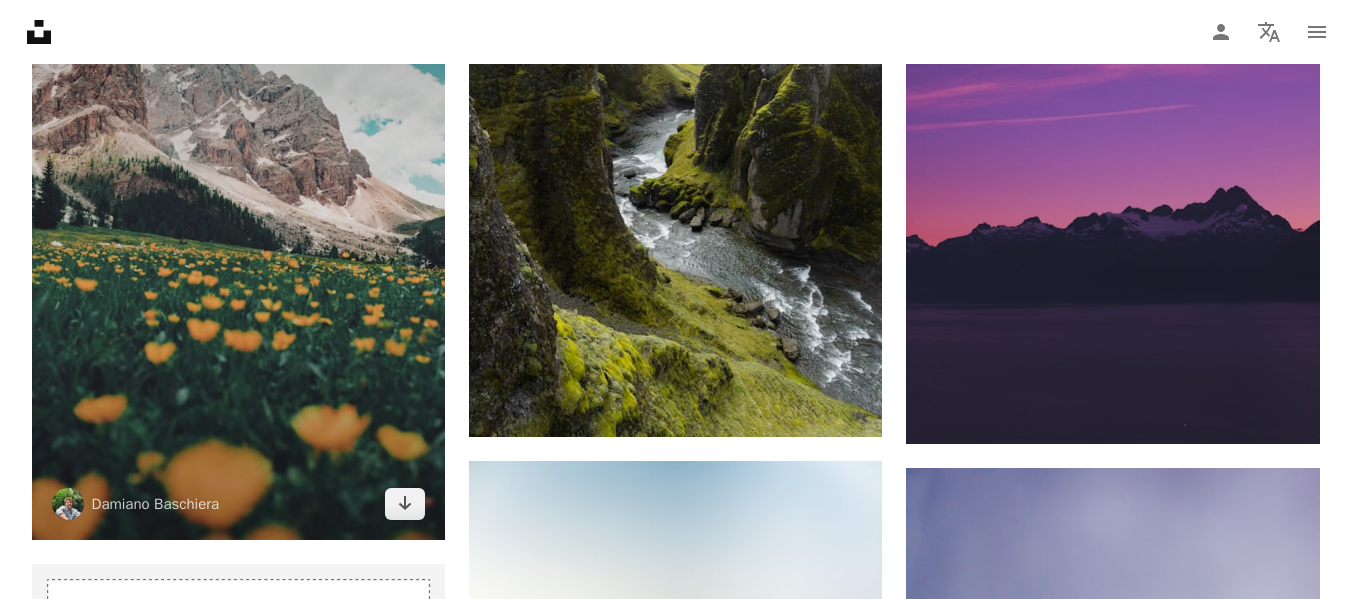 click at bounding box center [238, 230] 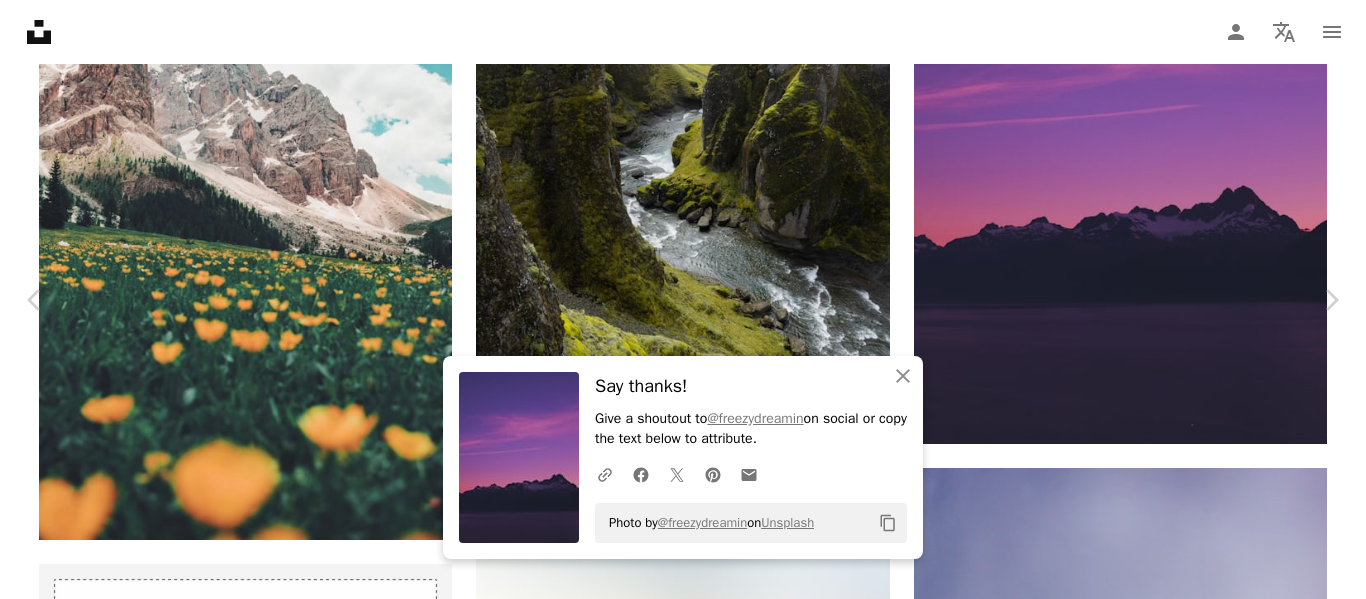 click on "An X shape" at bounding box center (20, 20) 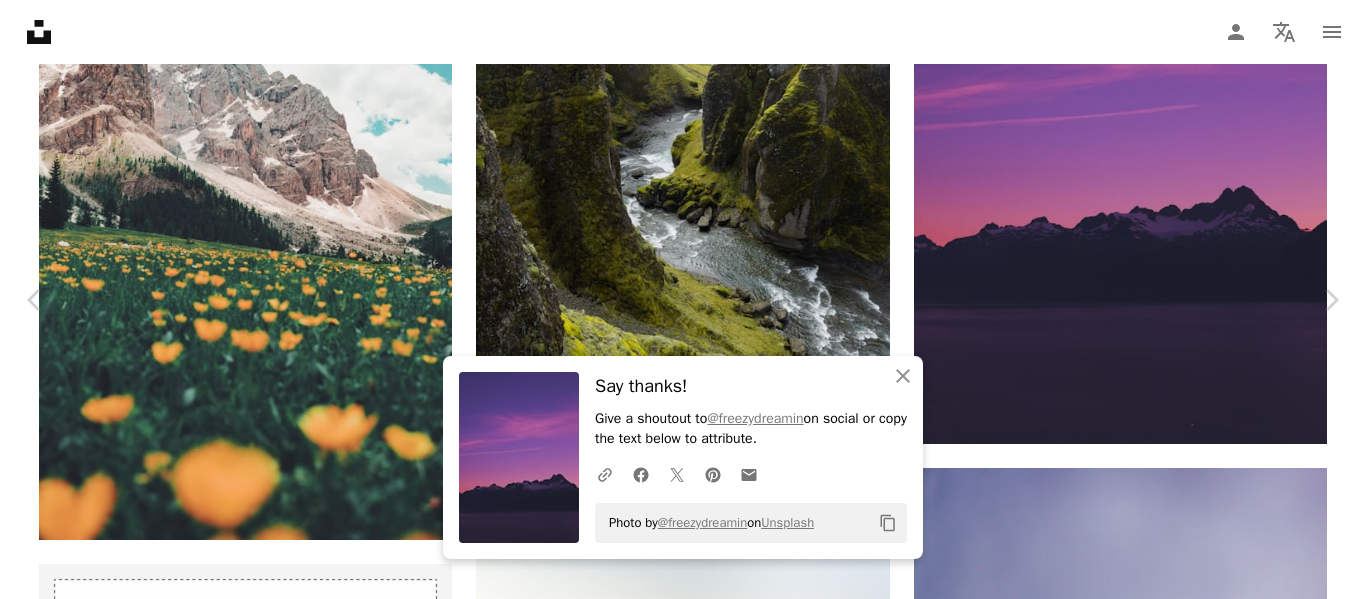 click on "Unsplash logo Unsplash Home A photo Pen Tool A compass A stack of folders Download Person Localization icon navigation menu" at bounding box center [683, 32] 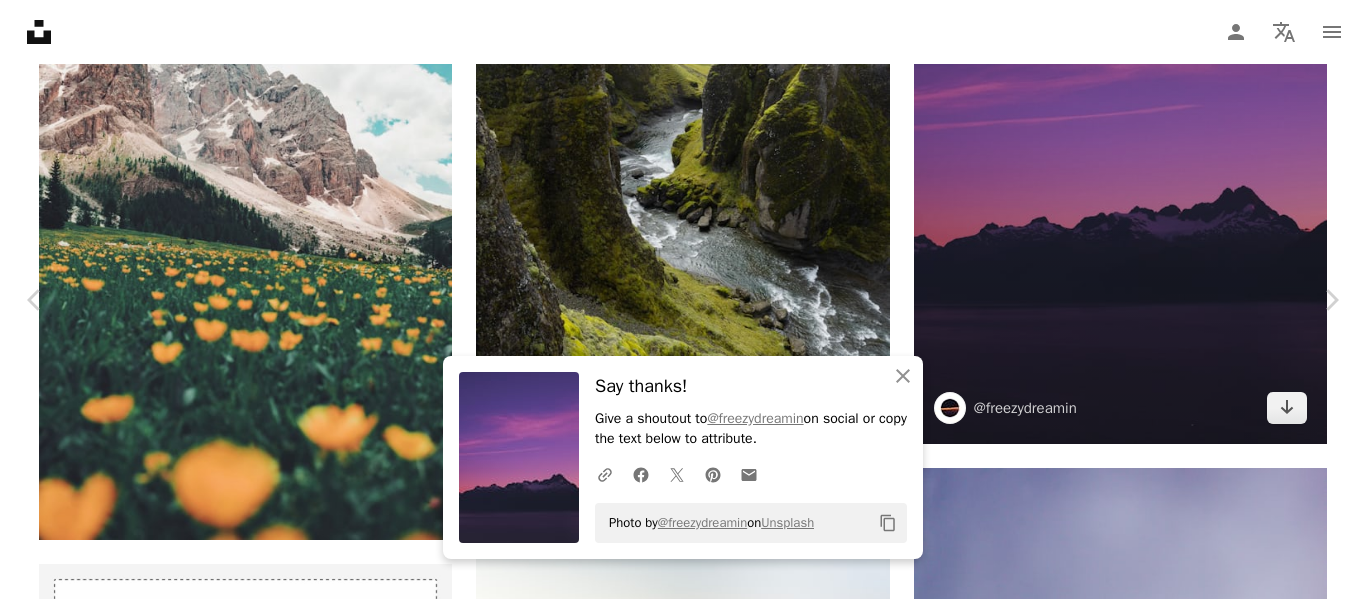 click at bounding box center (1120, 134) 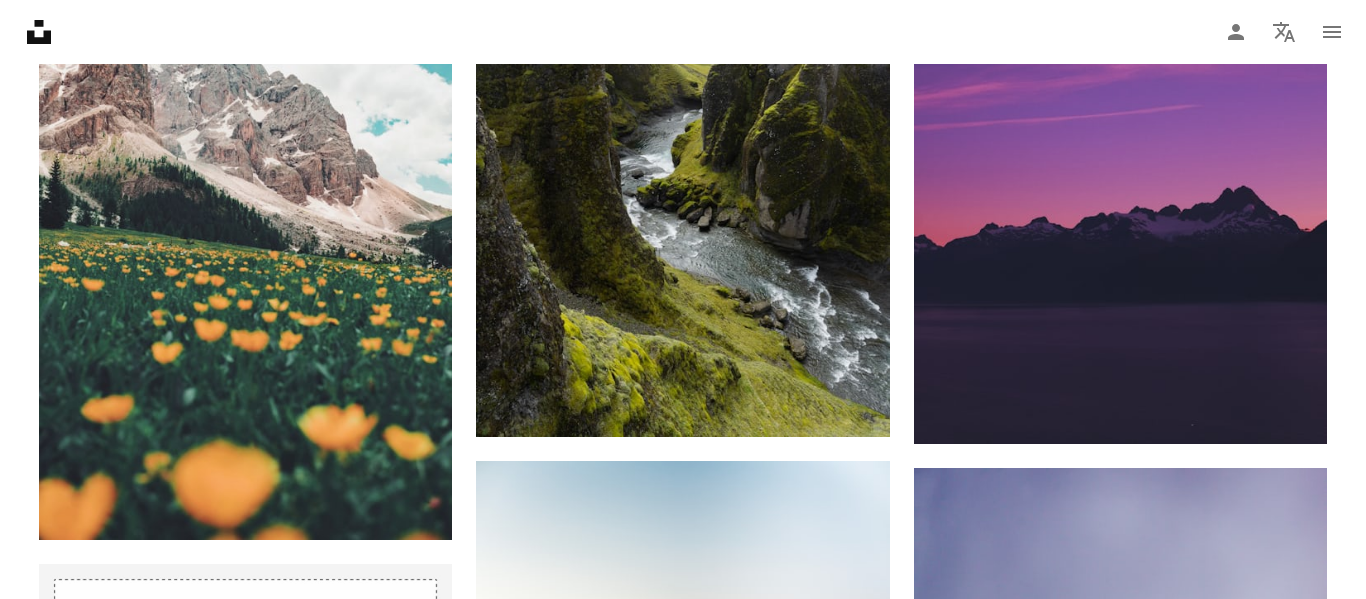 click on "Plus sign for Unsplash+ A heart A plus sign [FIRST] [LAST] For  Unsplash+ A lock Download Plus sign for Unsplash+ A heart A plus sign [FIRST] [LAST] For  Unsplash+ A lock Download A heart A plus sign [FIRST] [LAST] Available for hire A checkmark inside of a circle Arrow pointing down A heart A plus sign [FIRST] [LAST] Available for hire A checkmark inside of a circle Arrow pointing down Plus sign for Unsplash+ A heart A plus sign [FIRST] [LAST] For  Unsplash+ A lock Download Plus sign for Unsplash+ A heart A plus sign [FIRST] [LAST] For  Unsplash+ A lock Download A heart A plus sign [FIRST] [LAST] Available for hire A checkmark inside of a circle Arrow pointing down A heart A plus sign [FIRST] [LAST] Arrow pointing down A new kind of advertising  for the internet. Learn More Plus sign for Unsplash+ A heart A plus sign [FIRST] [LAST] For  A lock" at bounding box center [683, 45670] 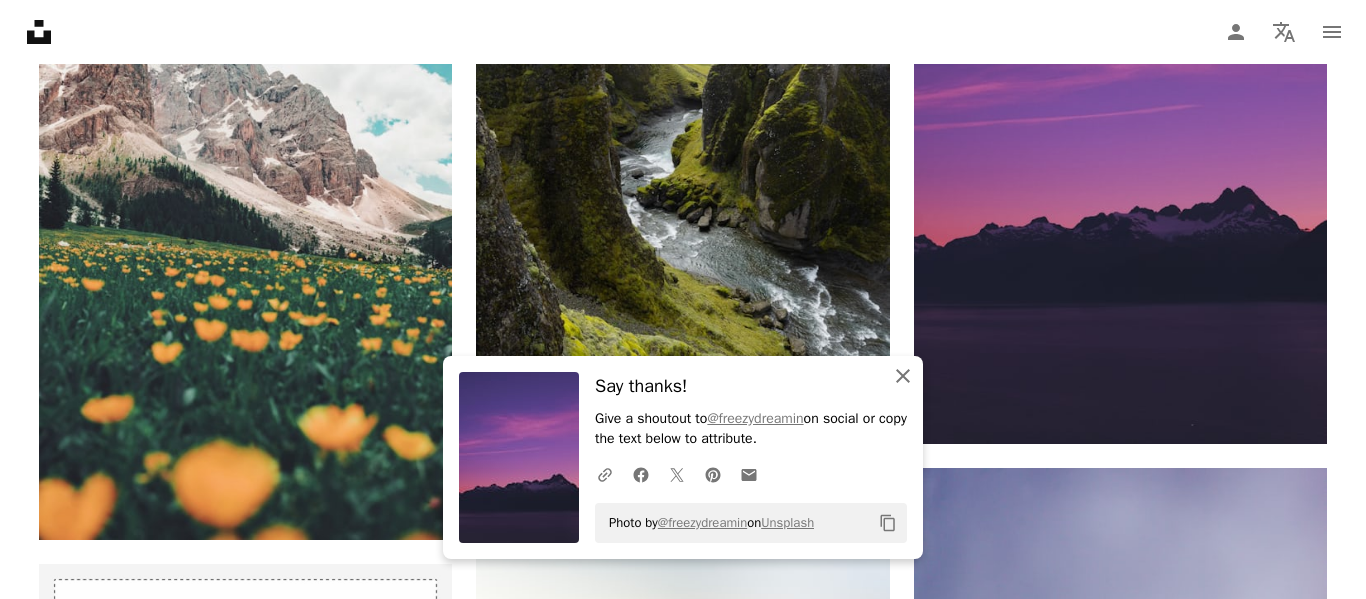 click on "An X shape" 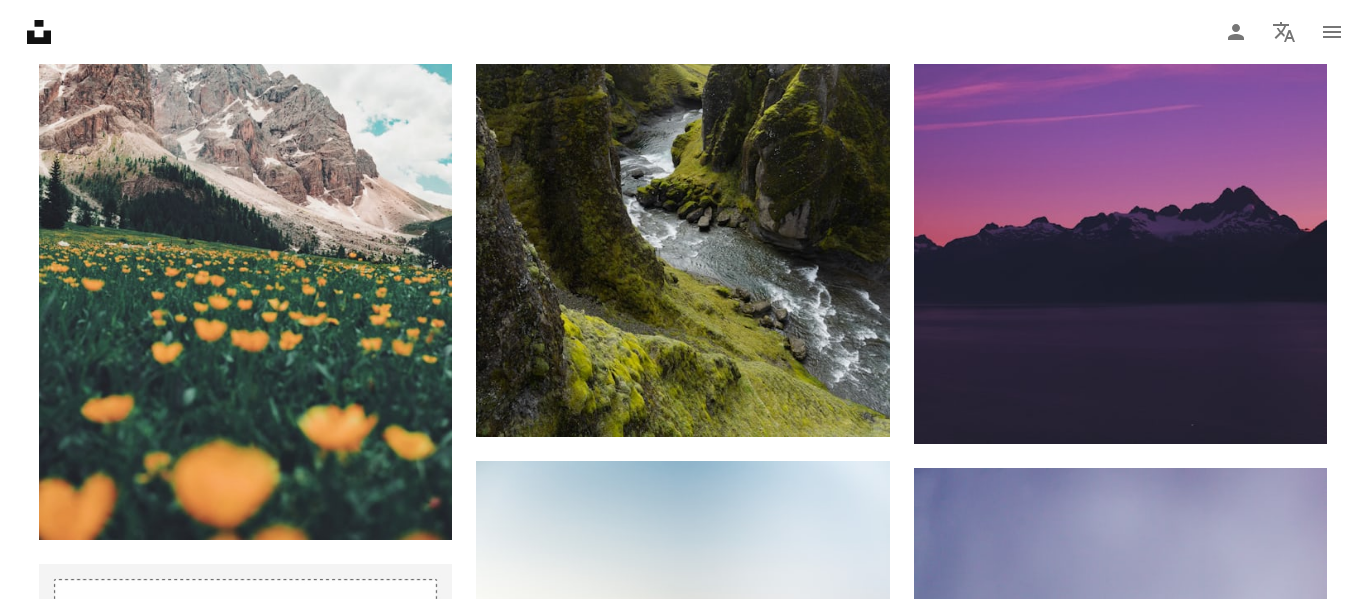 click on "An X shape" at bounding box center (20, 20) 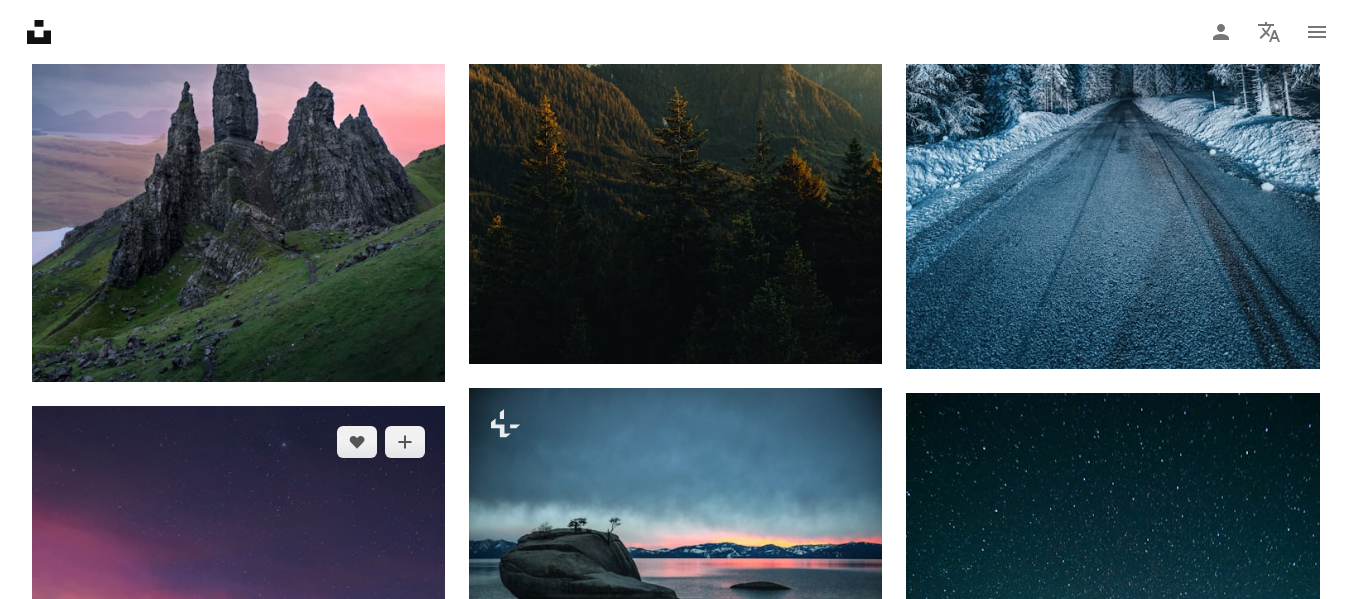 scroll, scrollTop: 6009, scrollLeft: 0, axis: vertical 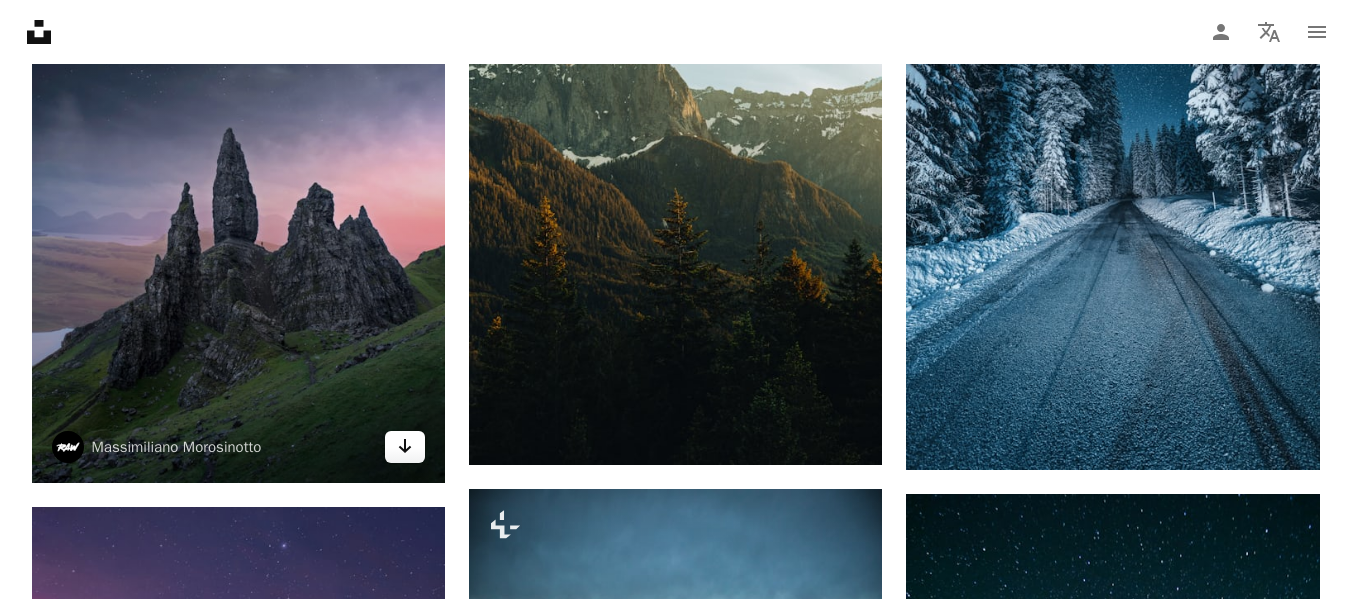 click on "Arrow pointing down" at bounding box center (405, 447) 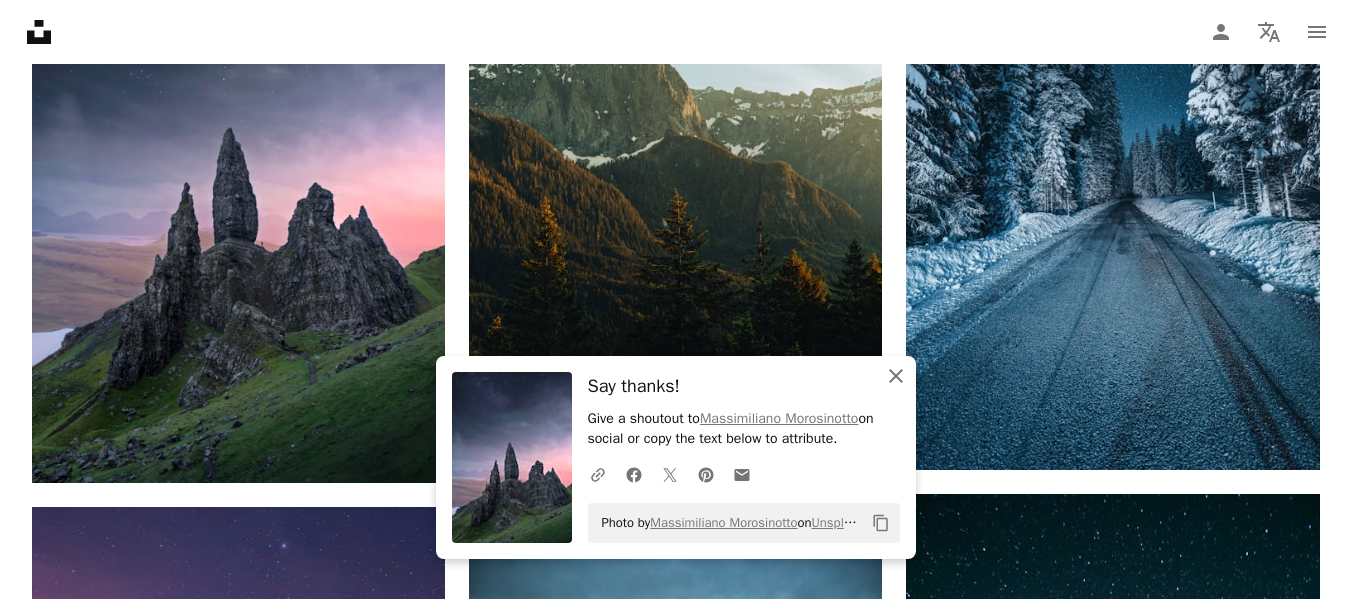 click on "An X shape" 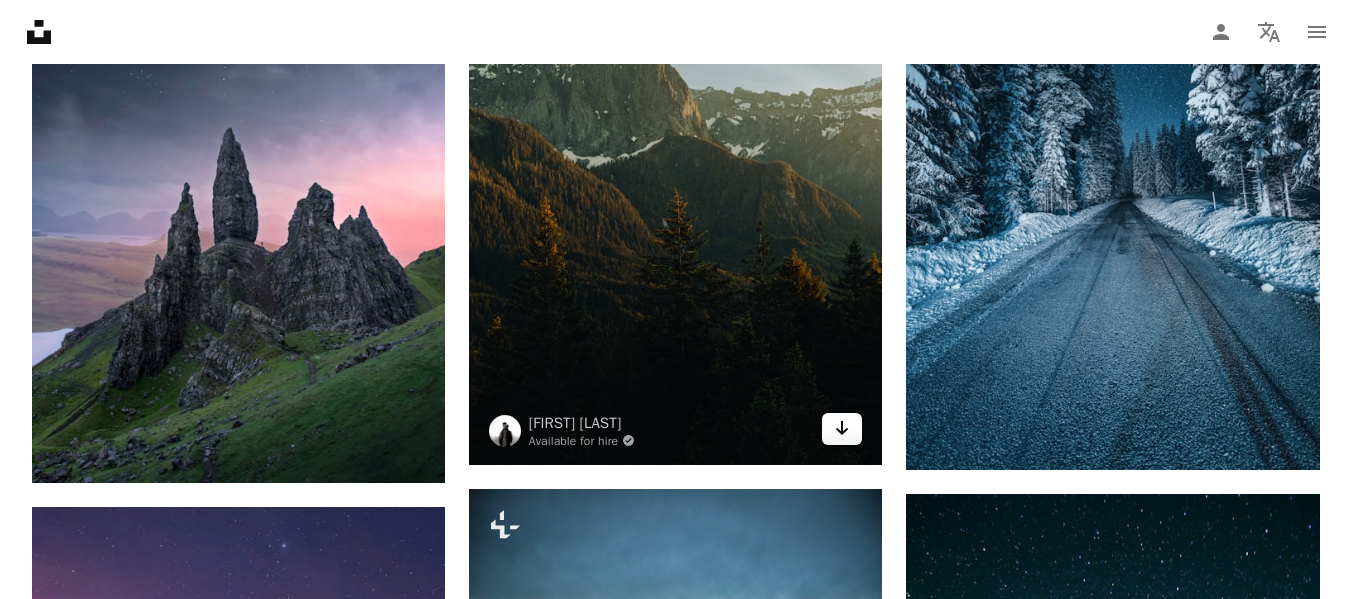 click on "Arrow pointing down" 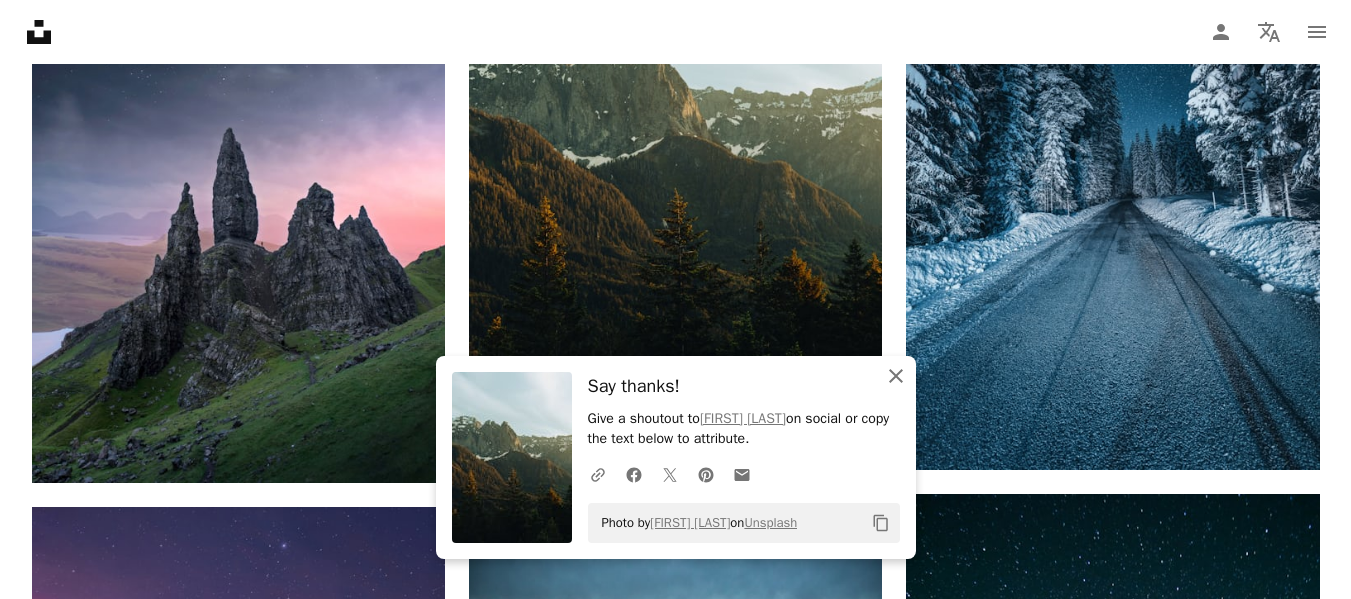 click on "An X shape" 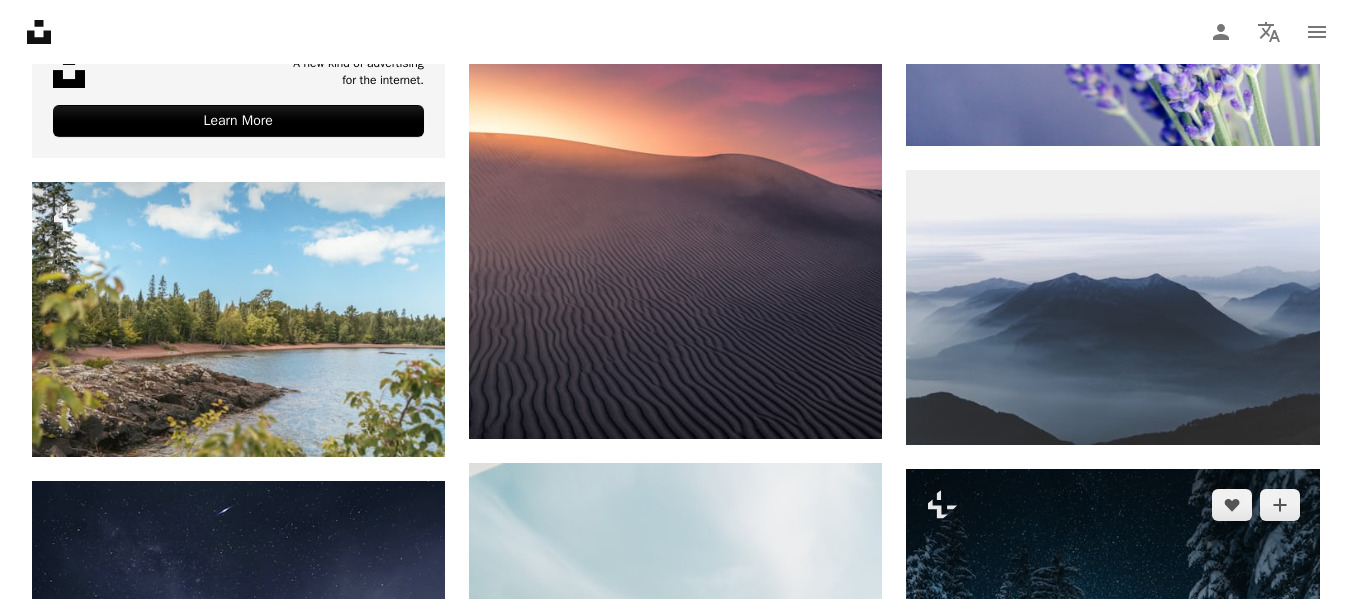 scroll, scrollTop: 5369, scrollLeft: 0, axis: vertical 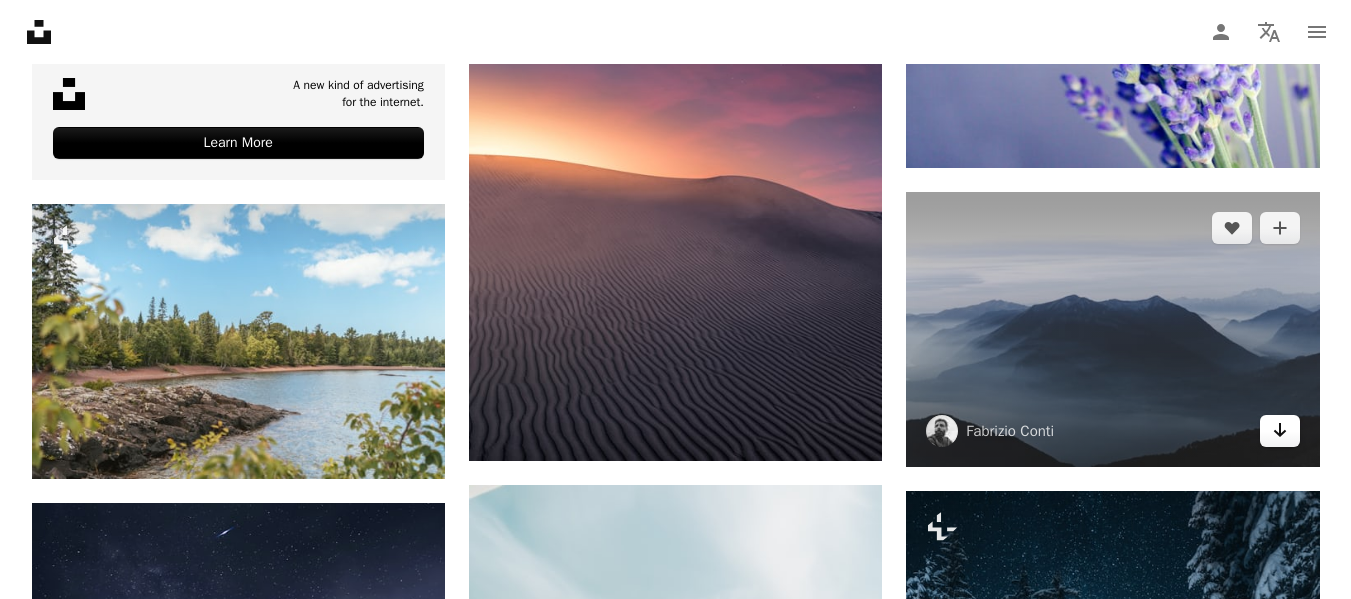 click on "Arrow pointing down" at bounding box center (1280, 431) 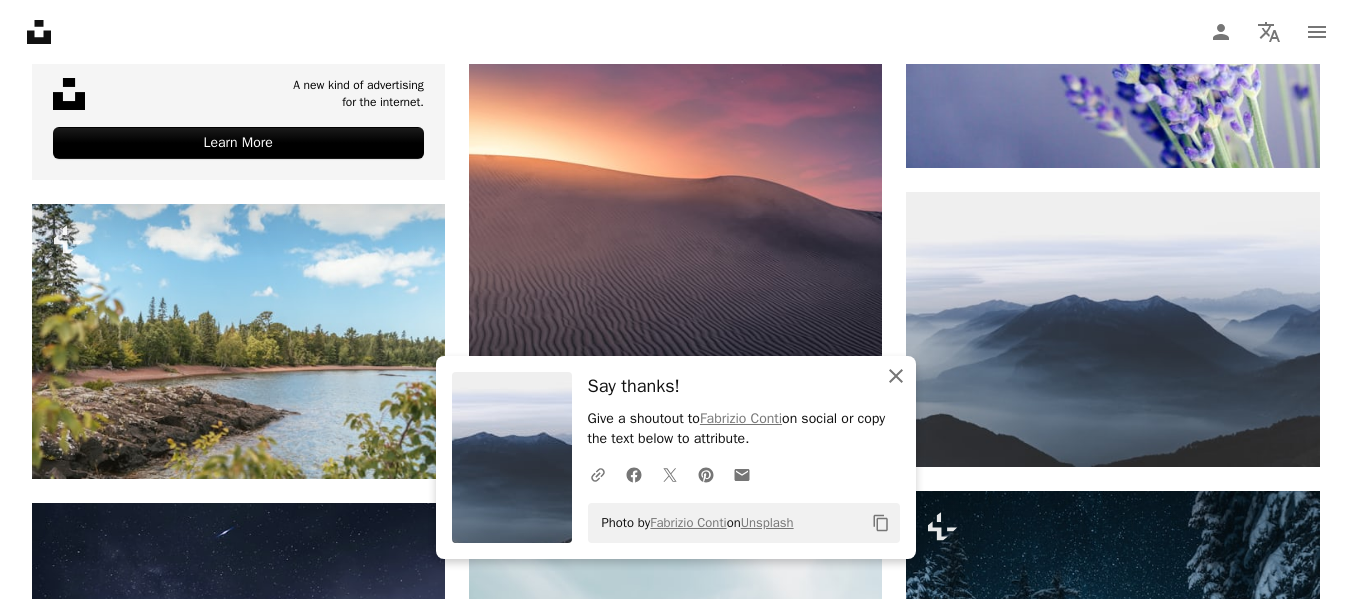 click on "An X shape" 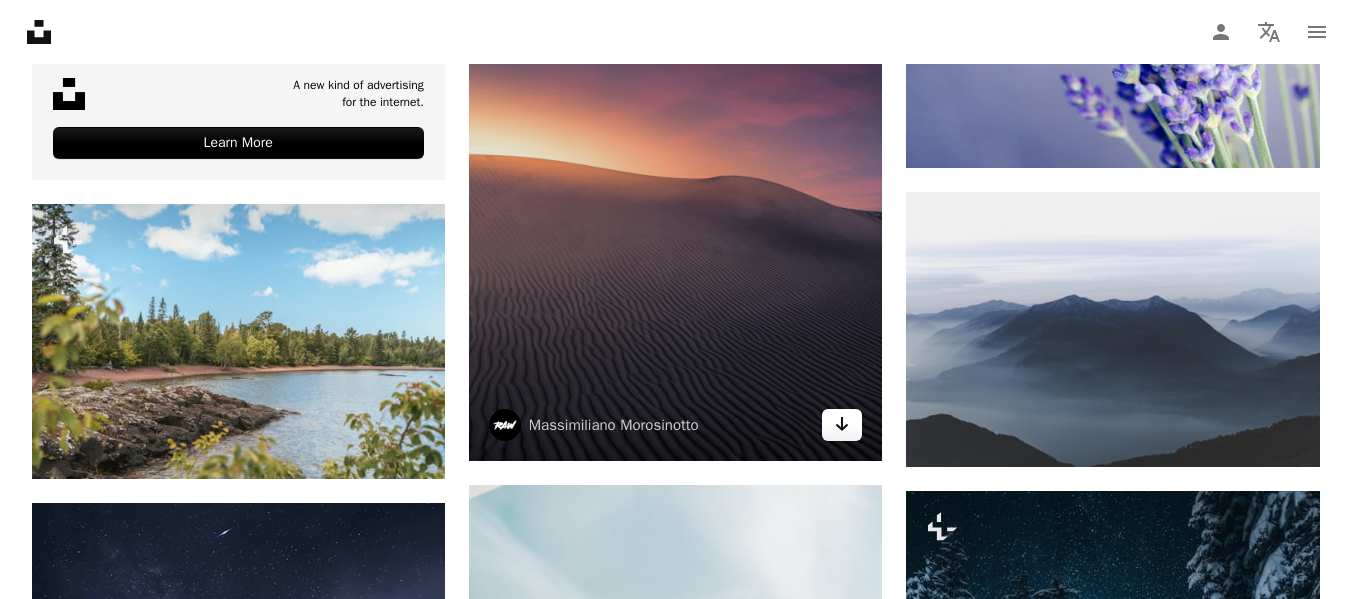 click on "Arrow pointing down" at bounding box center [842, 425] 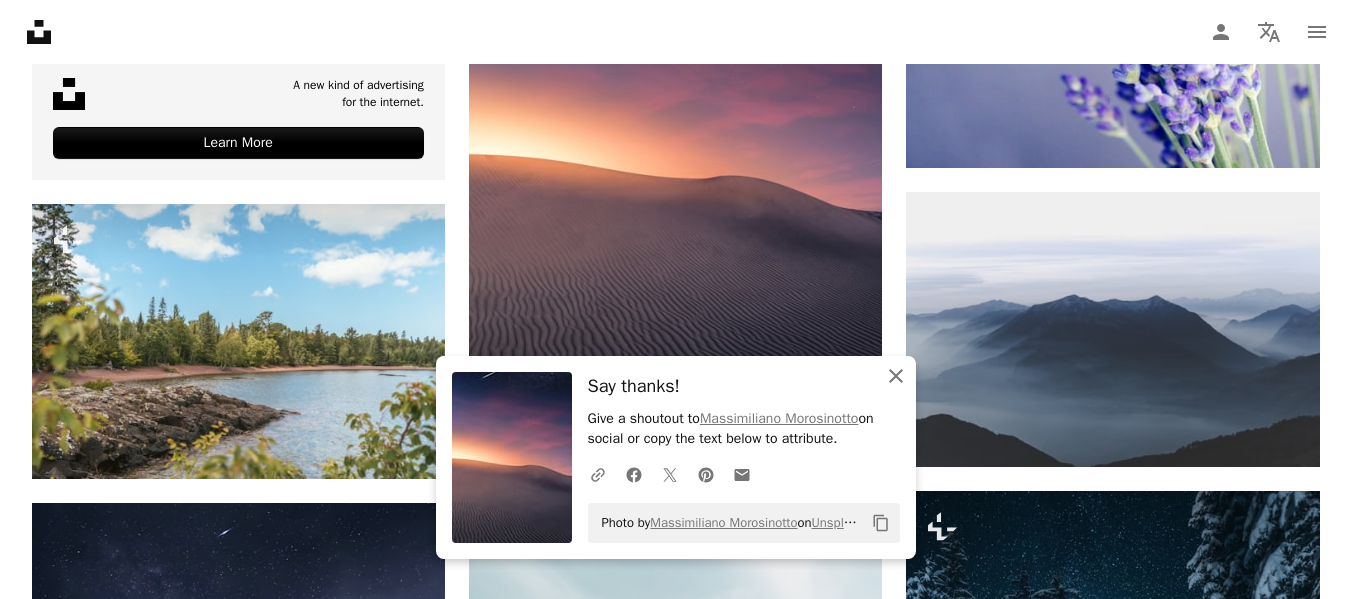click on "An X shape" 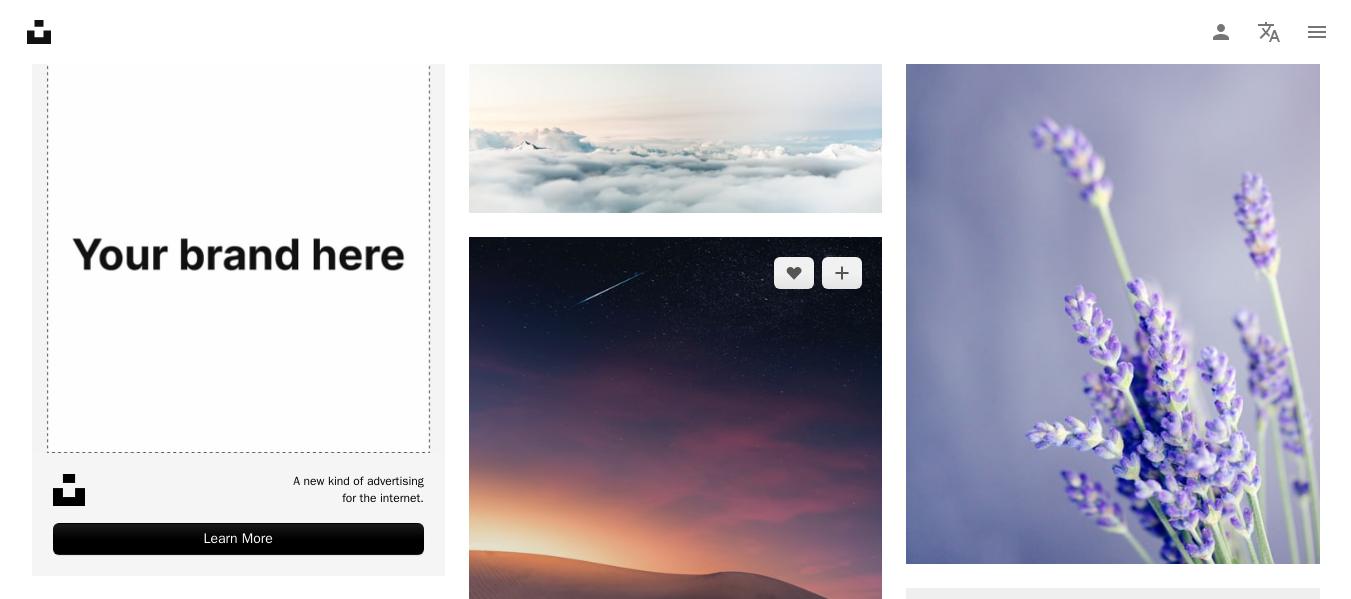 scroll, scrollTop: 4969, scrollLeft: 0, axis: vertical 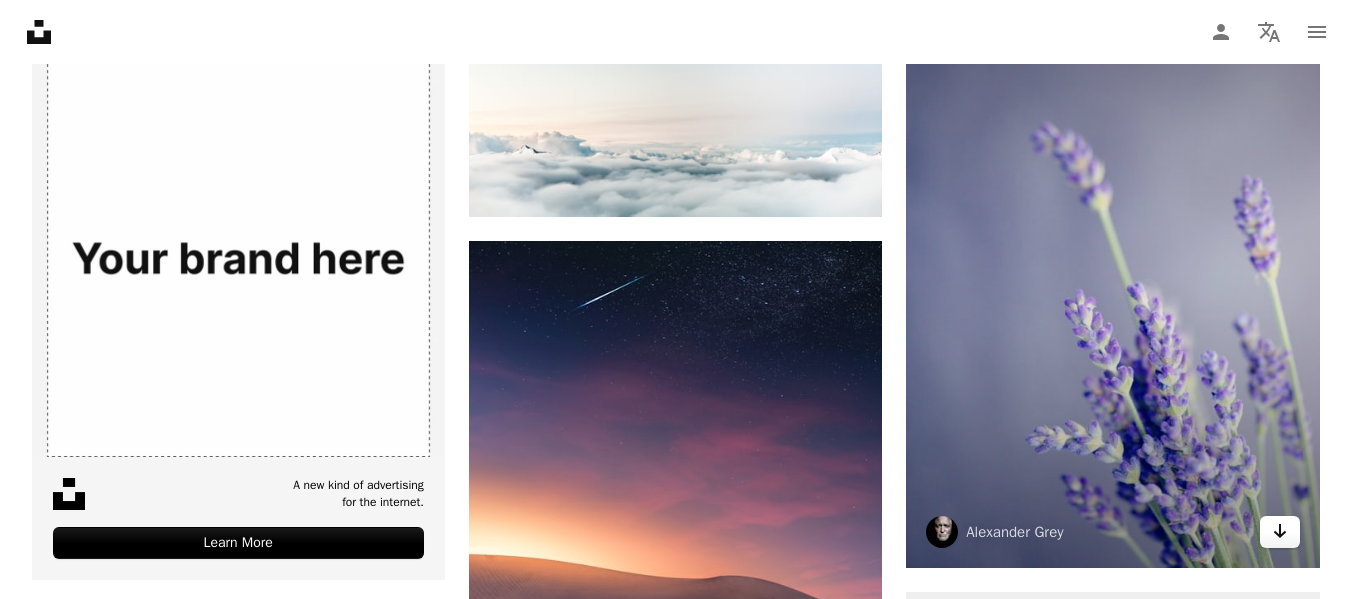 click on "Arrow pointing down" 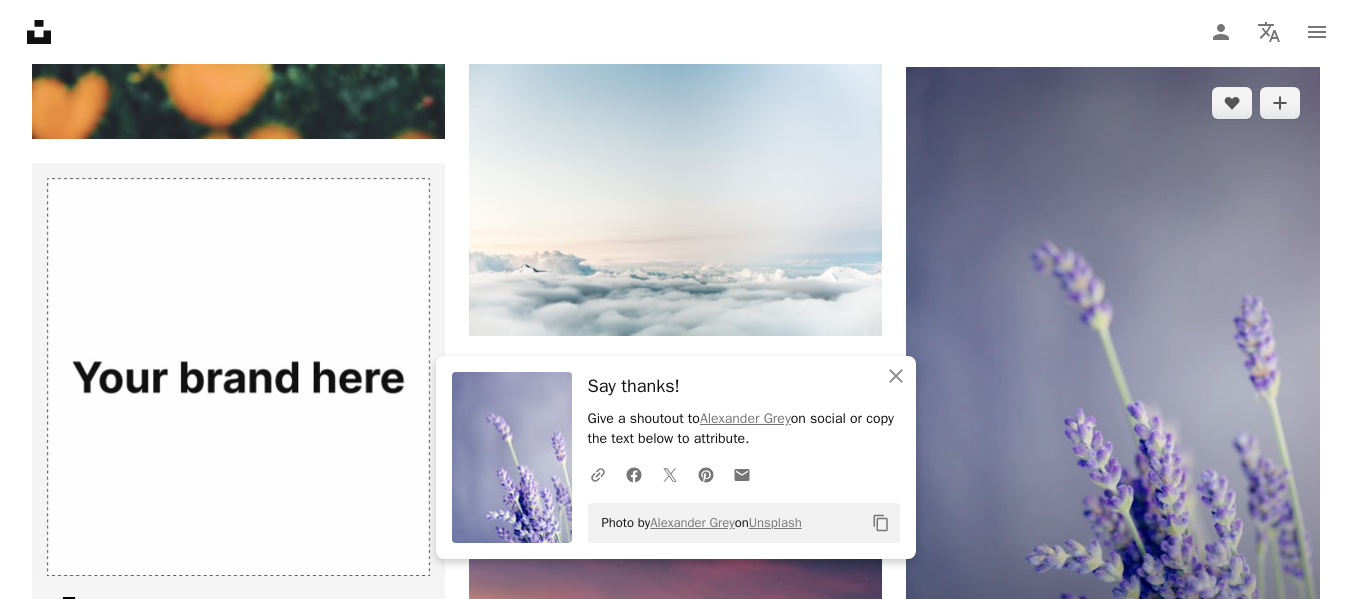 scroll, scrollTop: 4849, scrollLeft: 0, axis: vertical 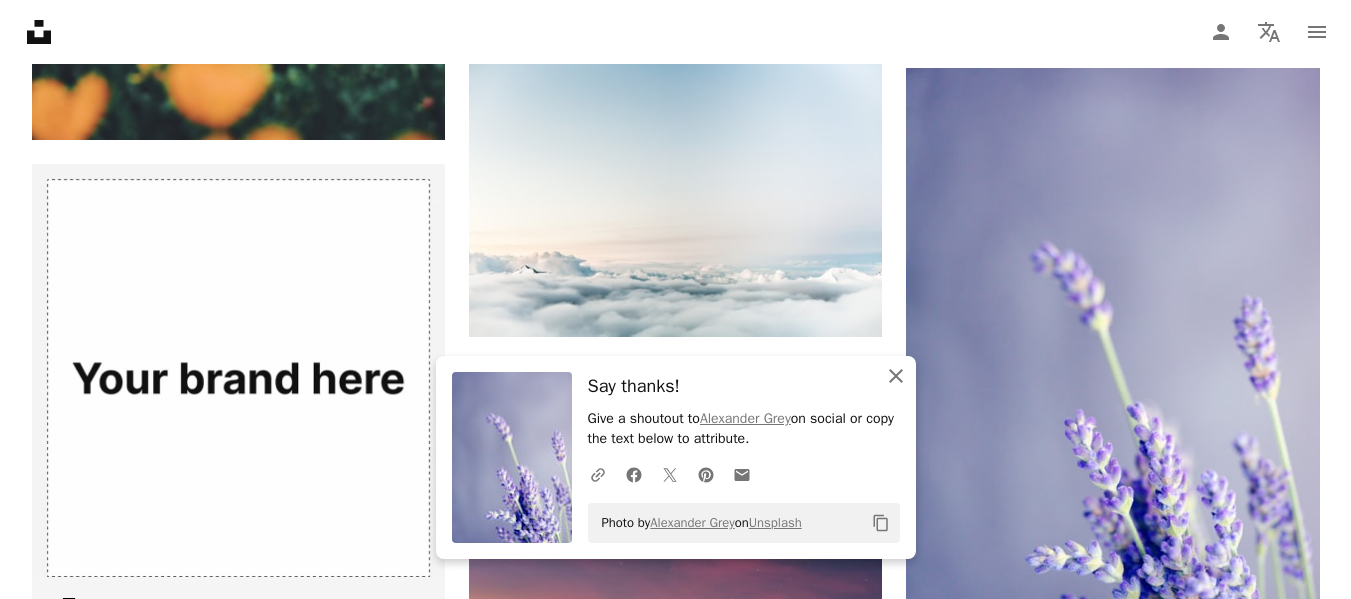 click on "An X shape" 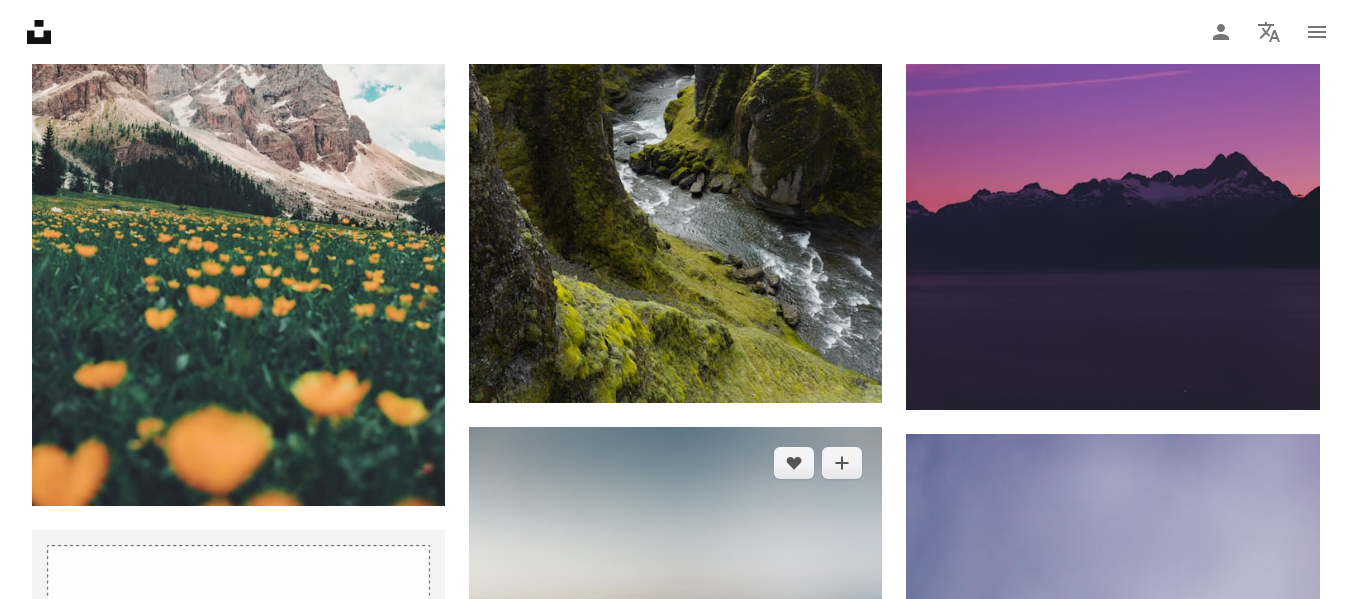 scroll, scrollTop: 4569, scrollLeft: 0, axis: vertical 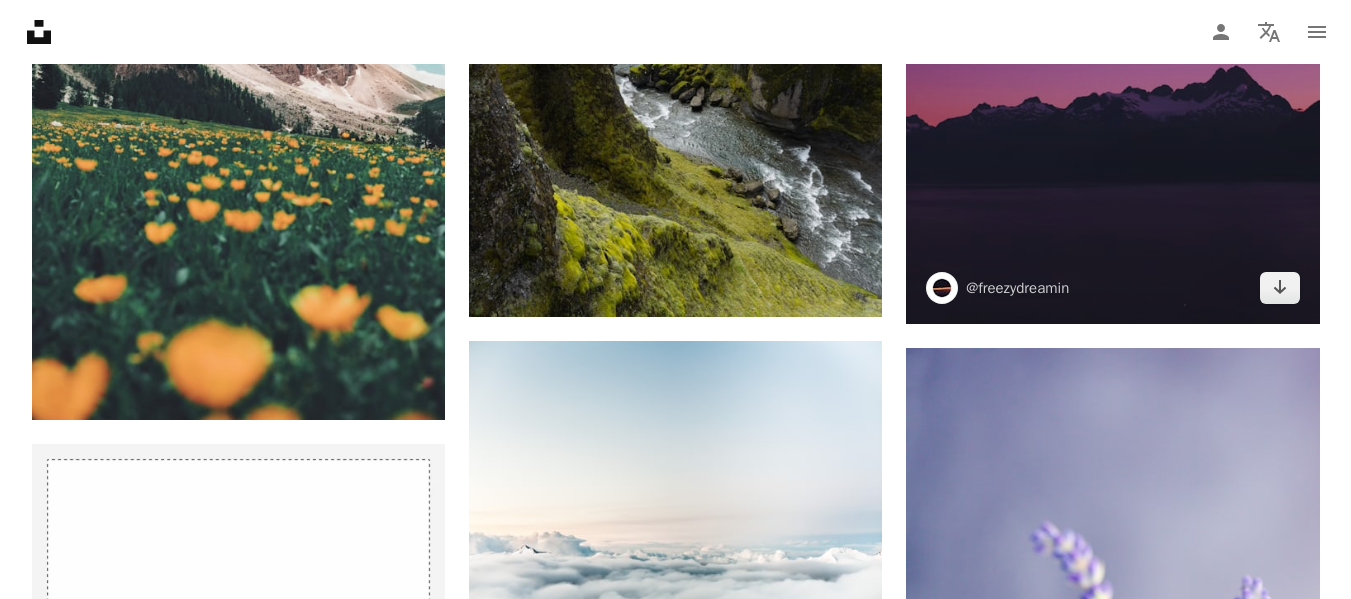 click at bounding box center [1112, 14] 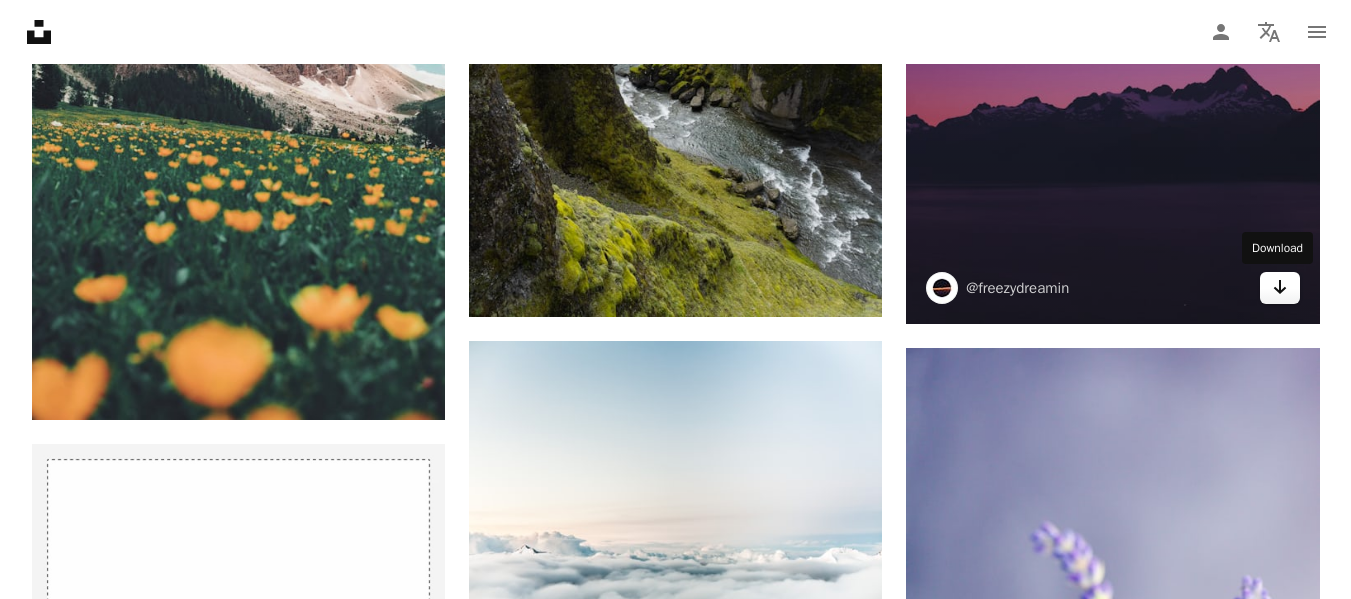 click on "Arrow pointing down" at bounding box center (1280, 288) 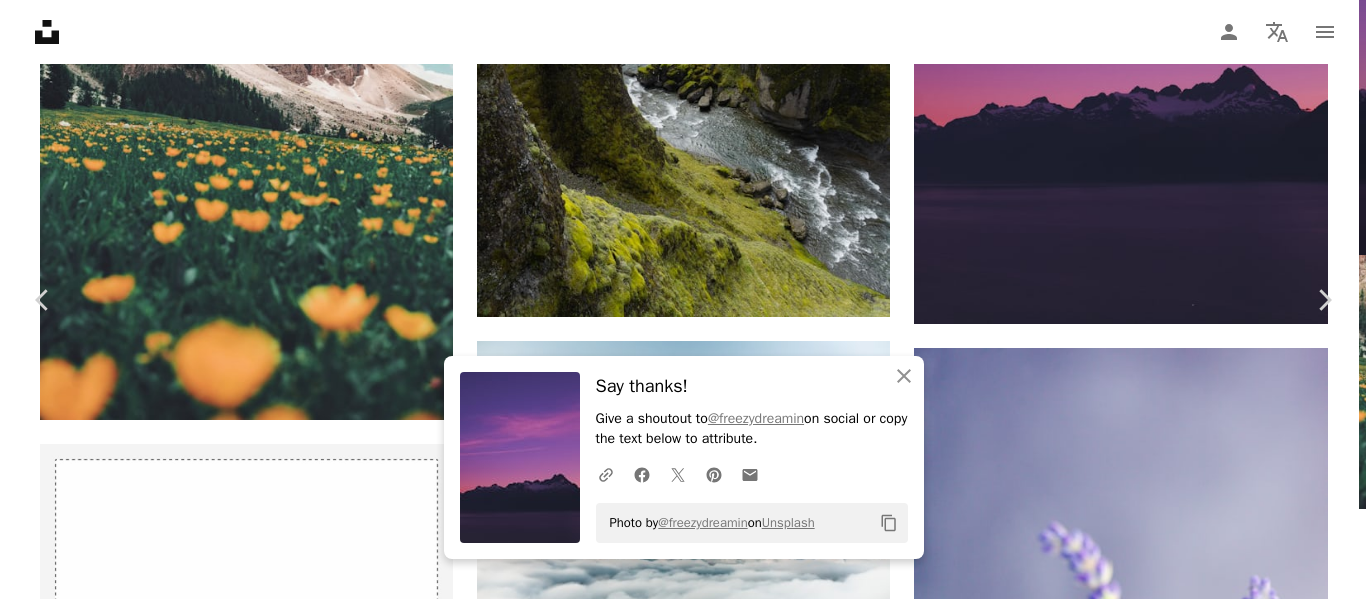 scroll, scrollTop: 4169, scrollLeft: 0, axis: vertical 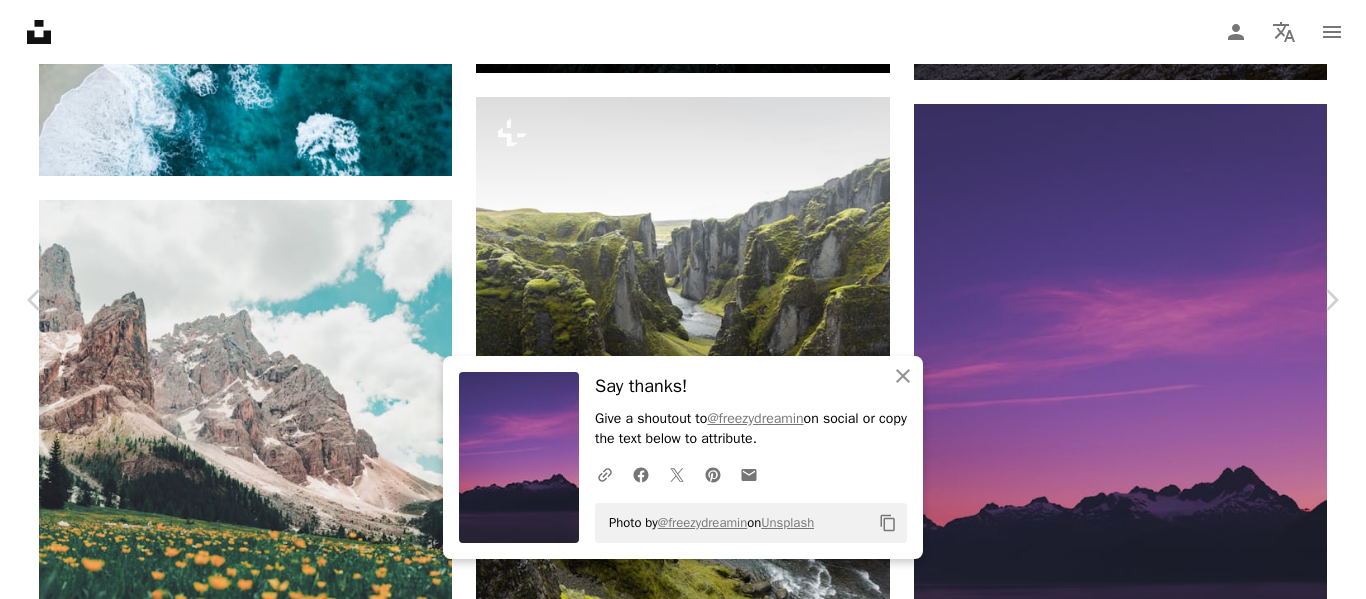 click on "An X shape" at bounding box center (20, 20) 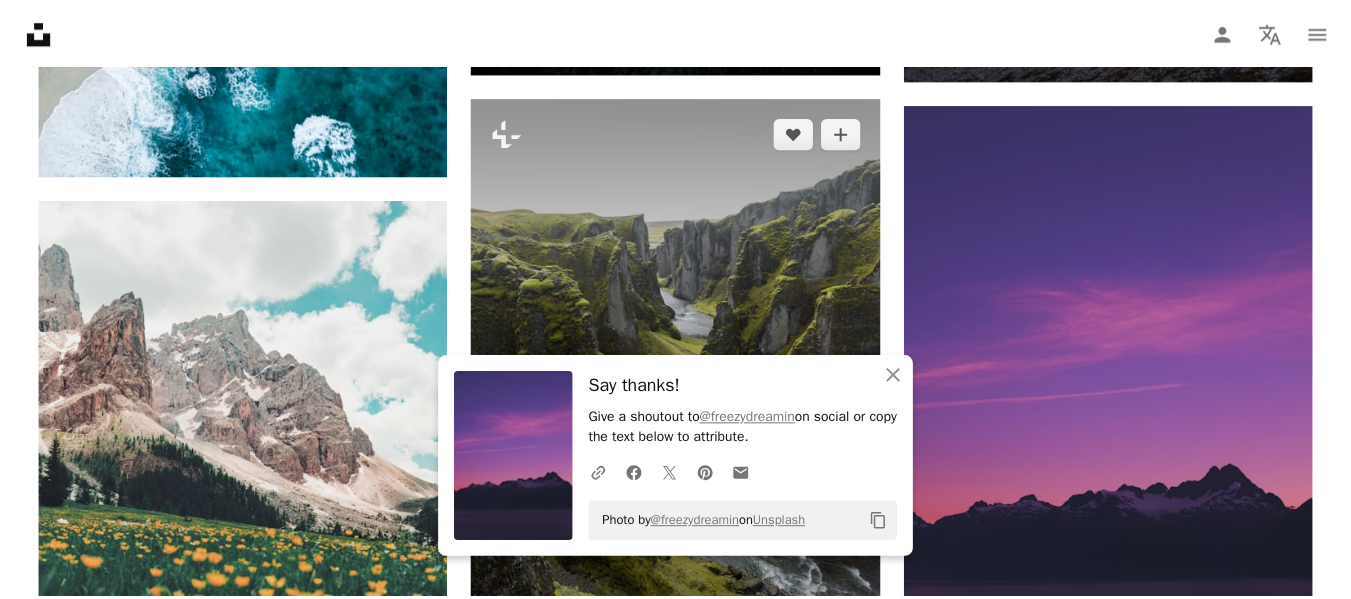 scroll, scrollTop: 4569, scrollLeft: 0, axis: vertical 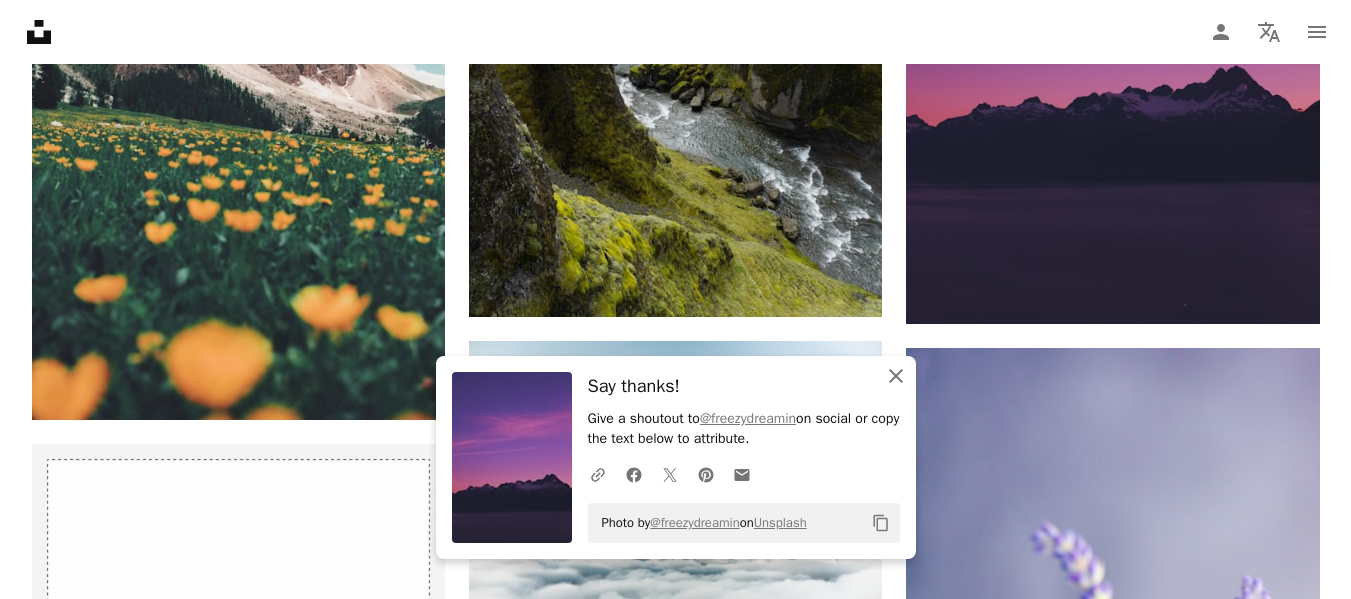 click on "An X shape" 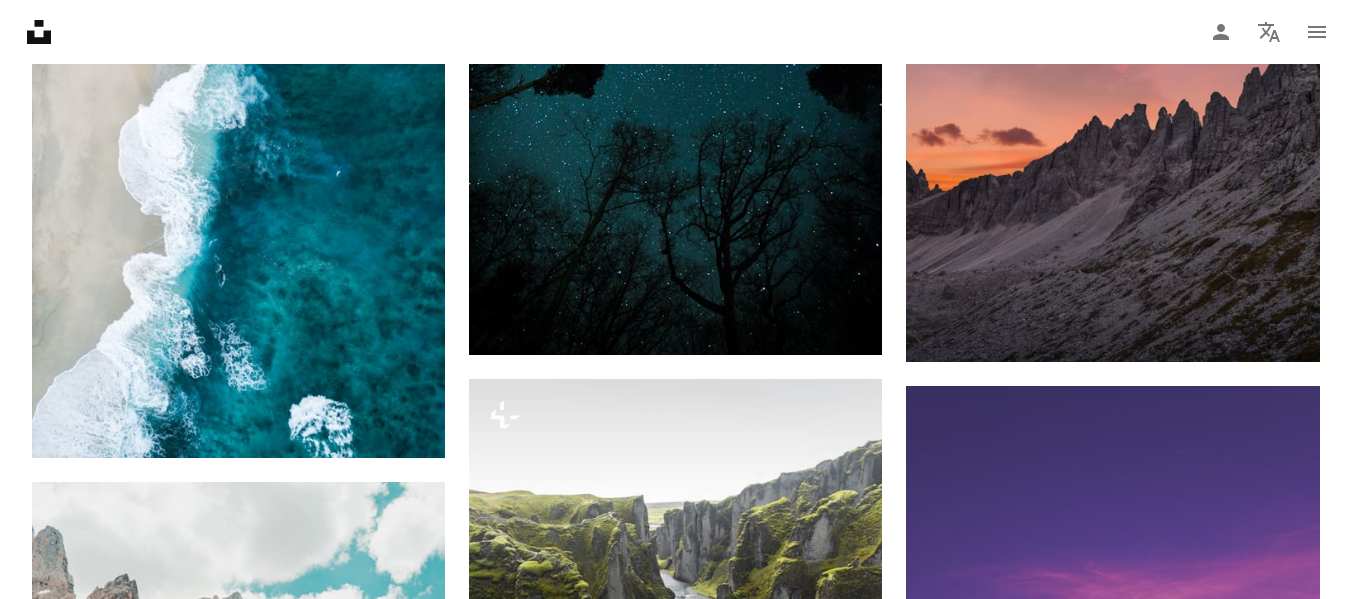scroll, scrollTop: 3889, scrollLeft: 0, axis: vertical 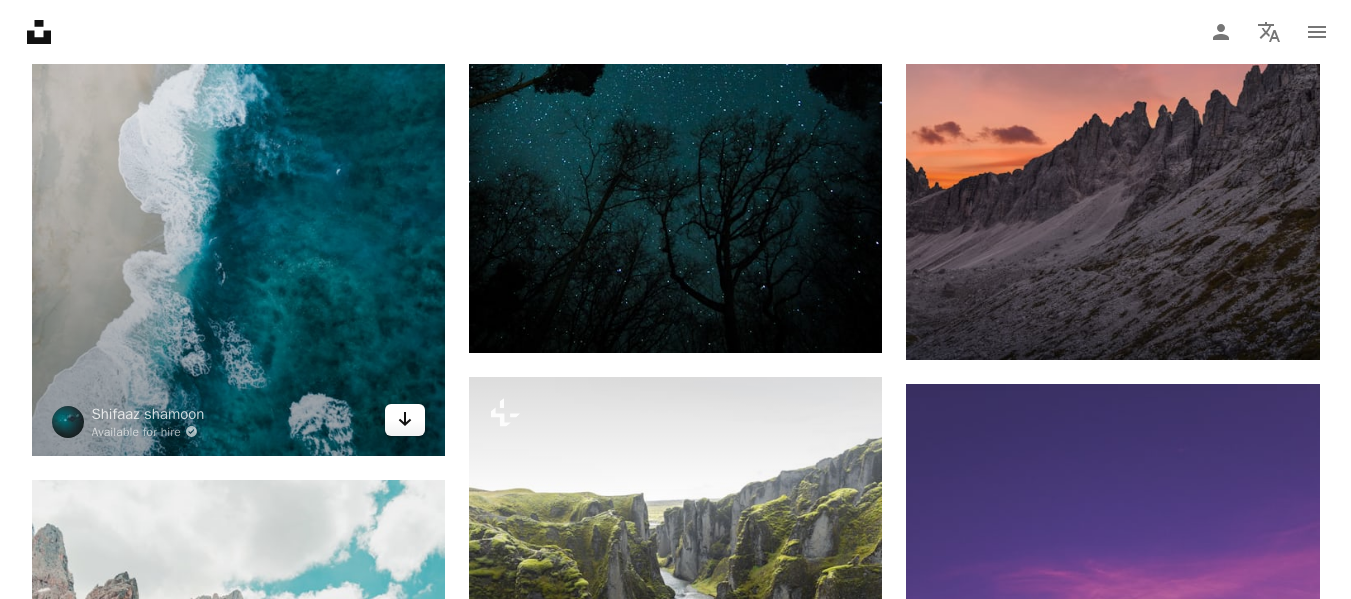 click on "Arrow pointing down" 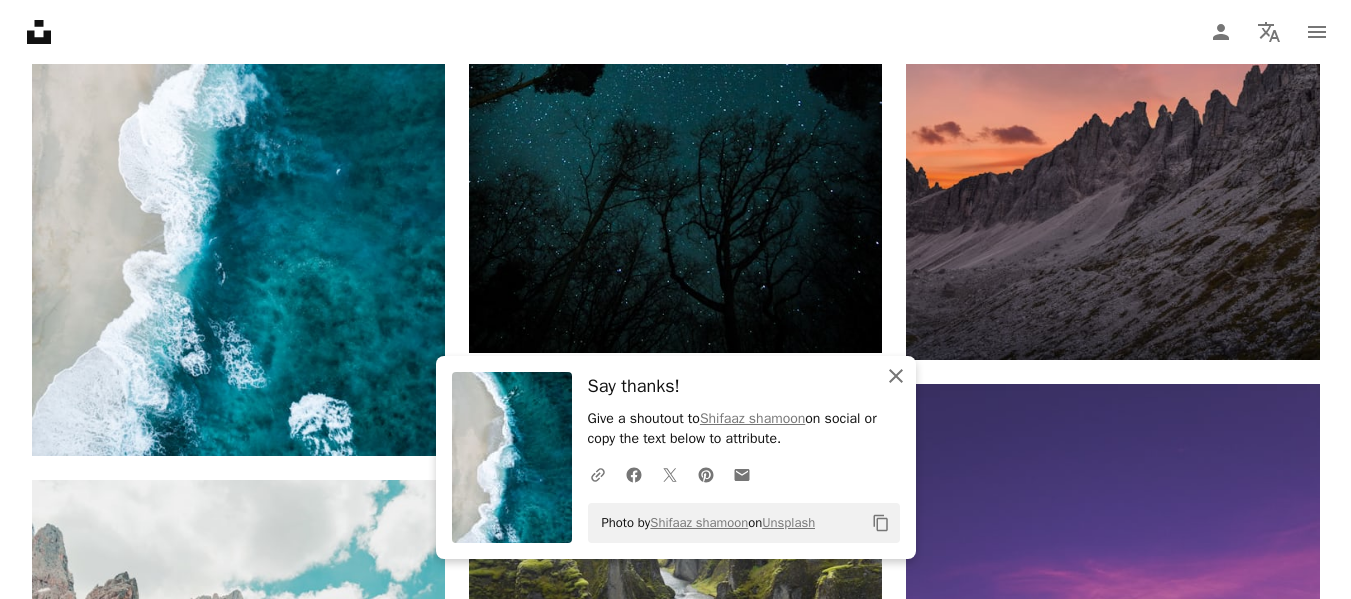 click on "An X shape" 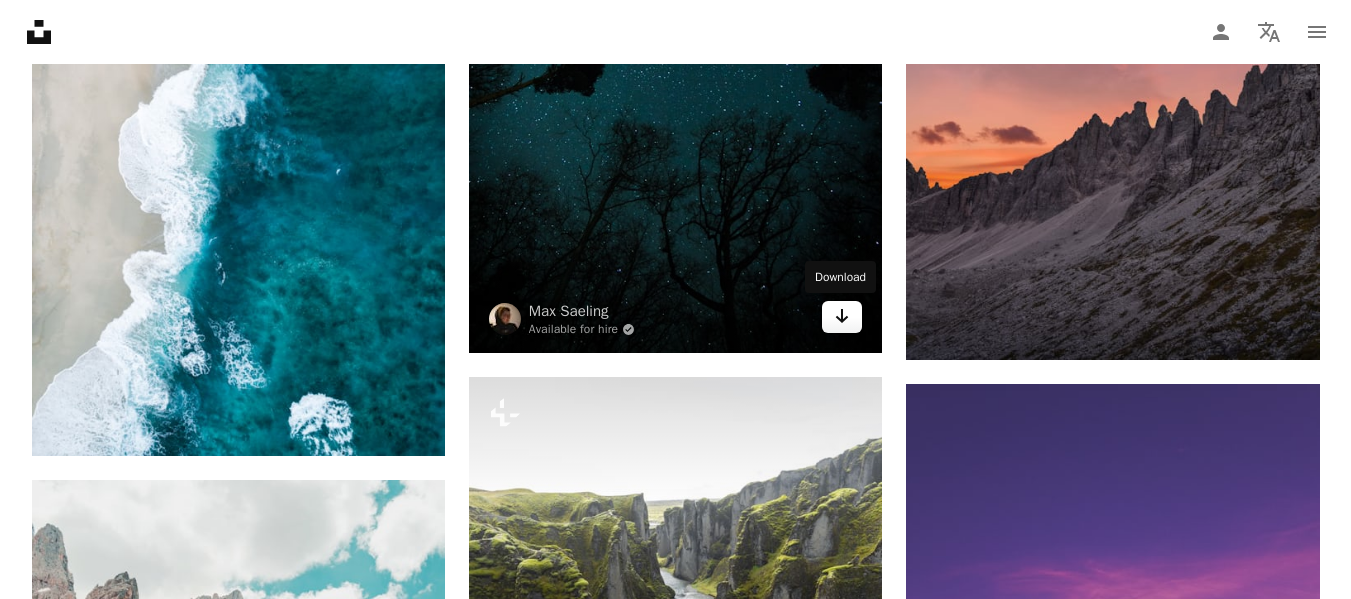 click on "Arrow pointing down" 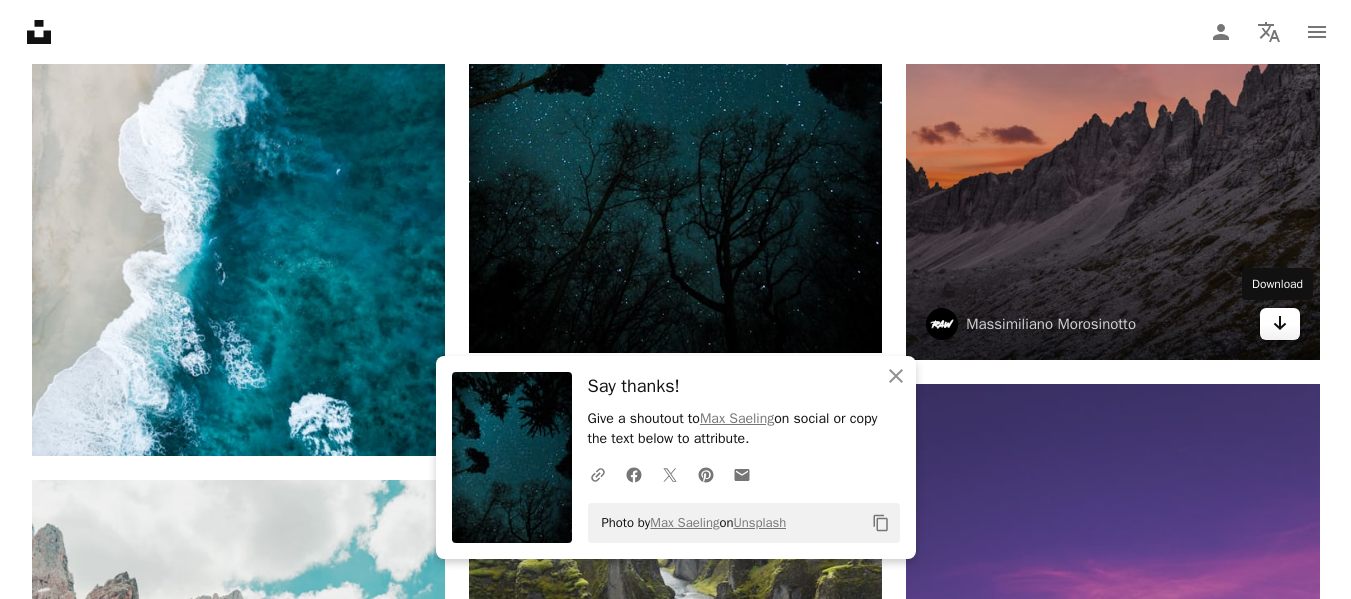 click 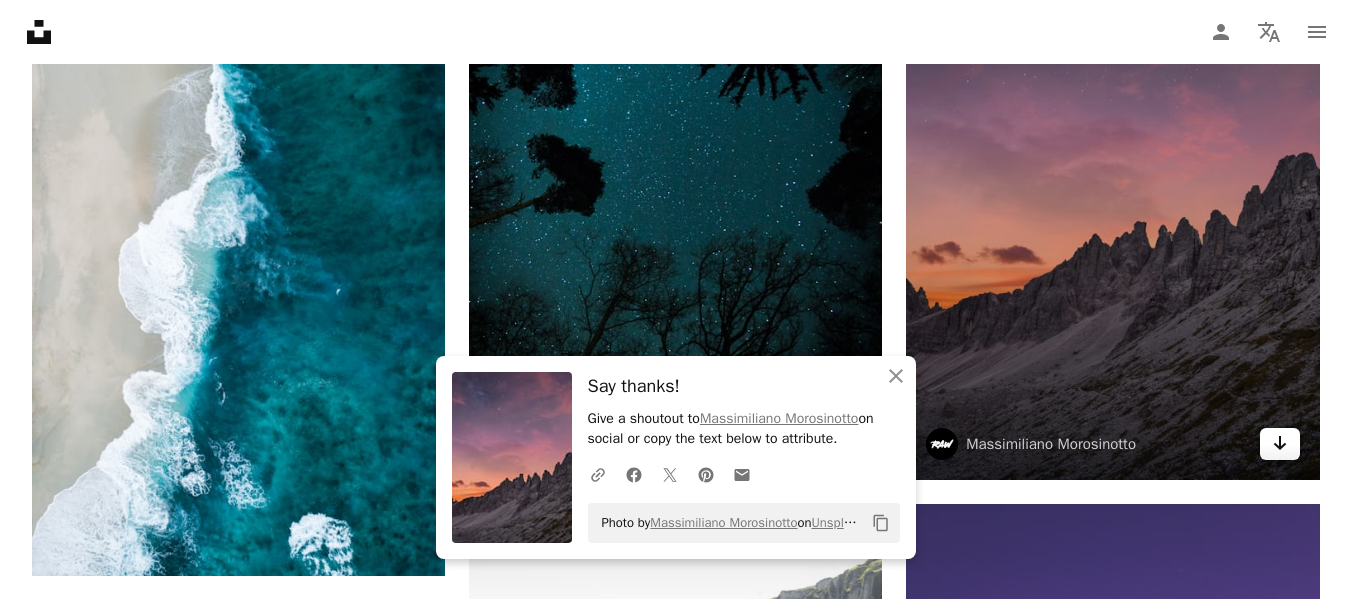 scroll, scrollTop: 3689, scrollLeft: 0, axis: vertical 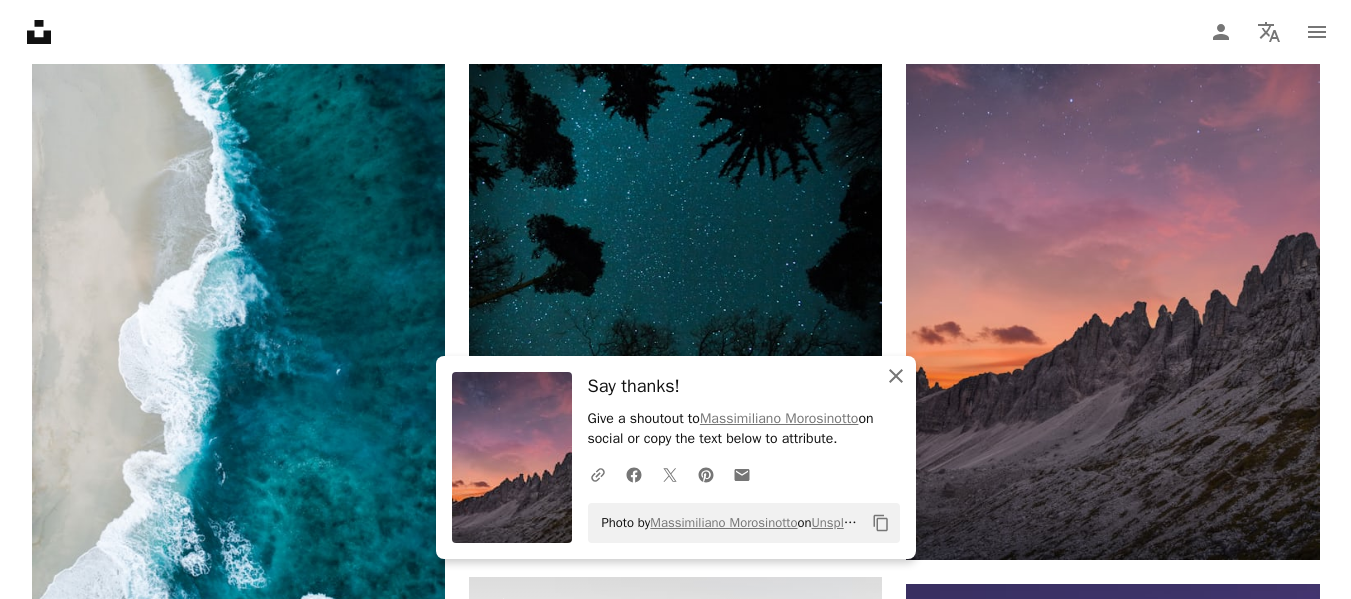 click on "An X shape" 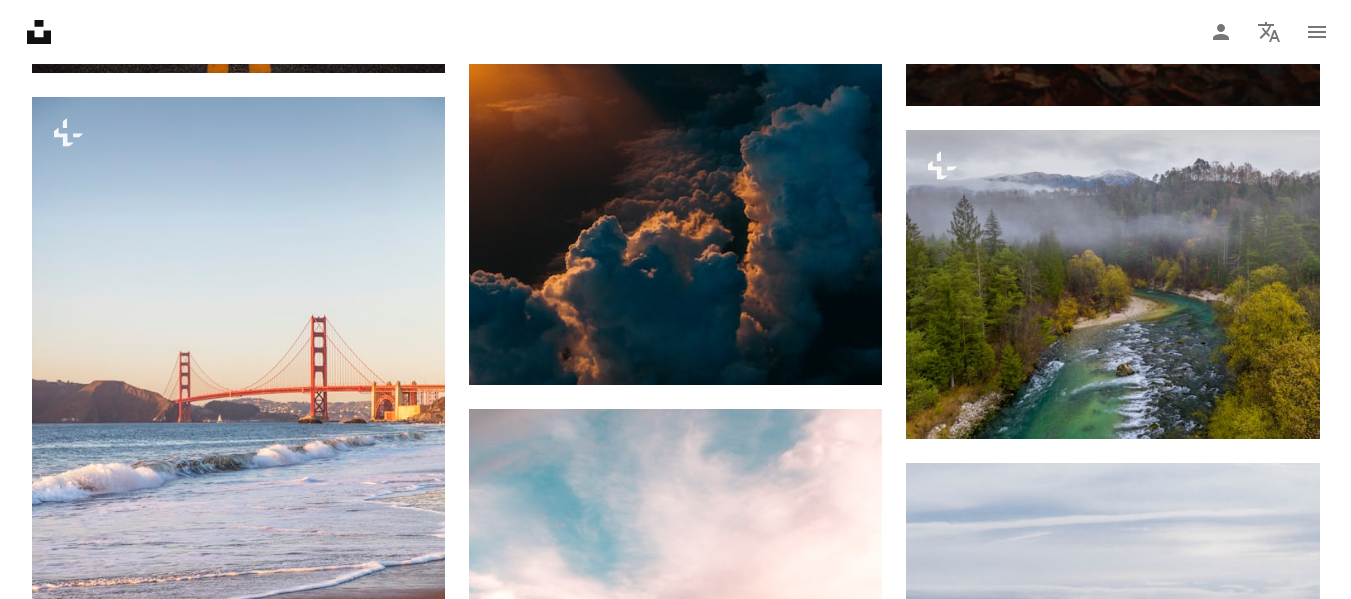 scroll, scrollTop: 2529, scrollLeft: 0, axis: vertical 